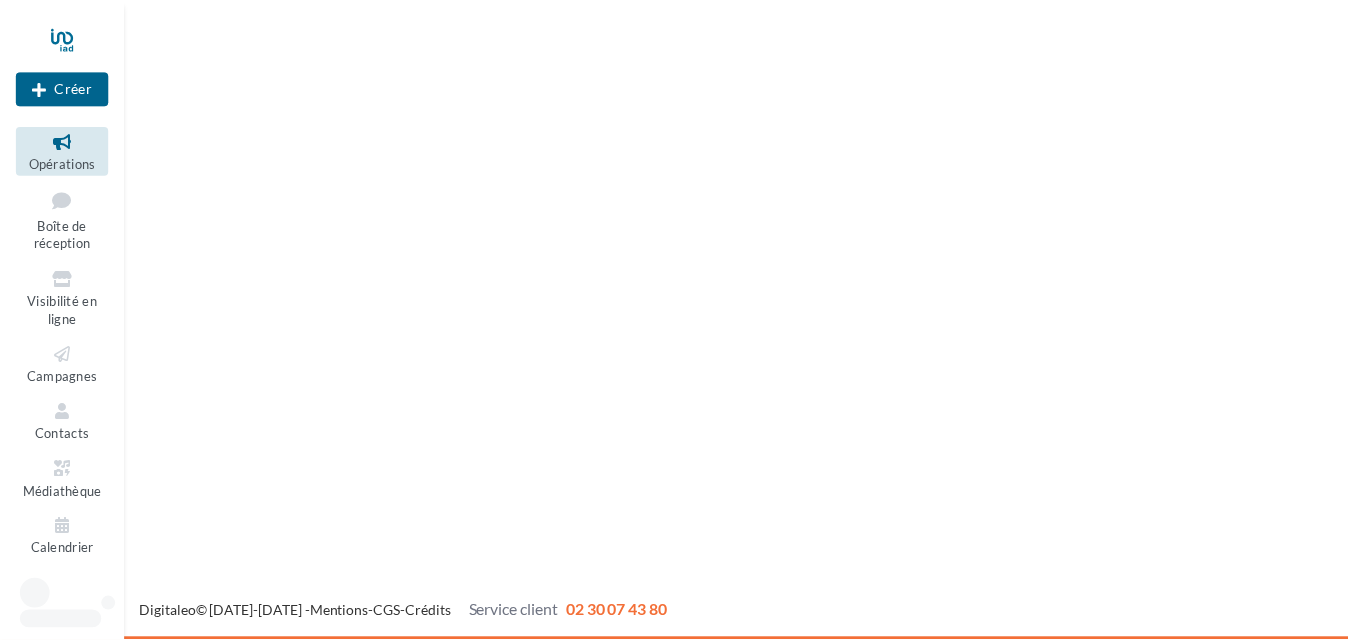 scroll, scrollTop: 0, scrollLeft: 0, axis: both 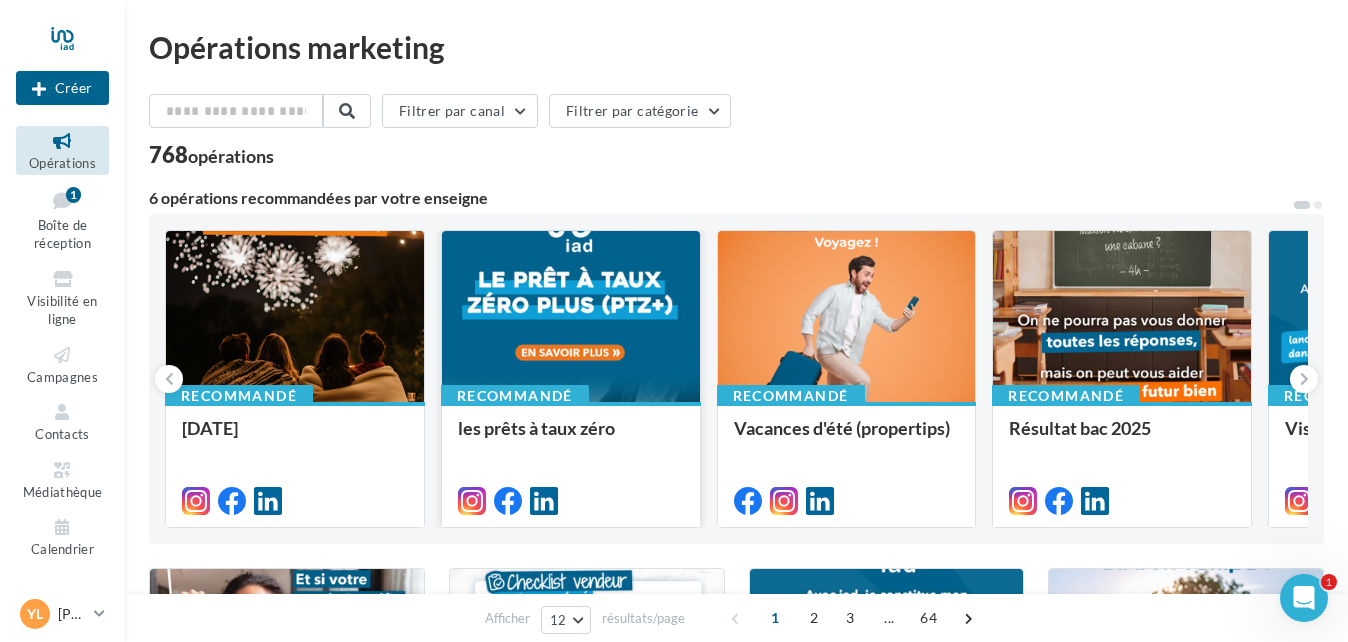 click at bounding box center [571, 317] 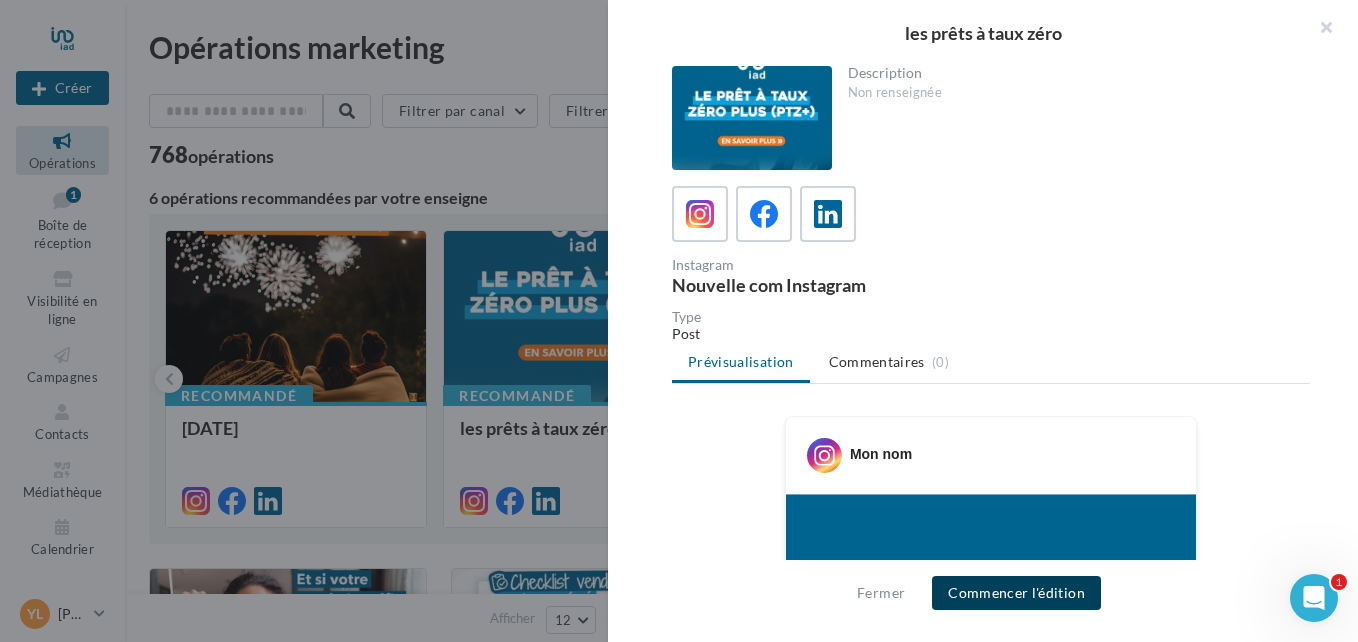click on "Commencer l'édition" at bounding box center (1016, 593) 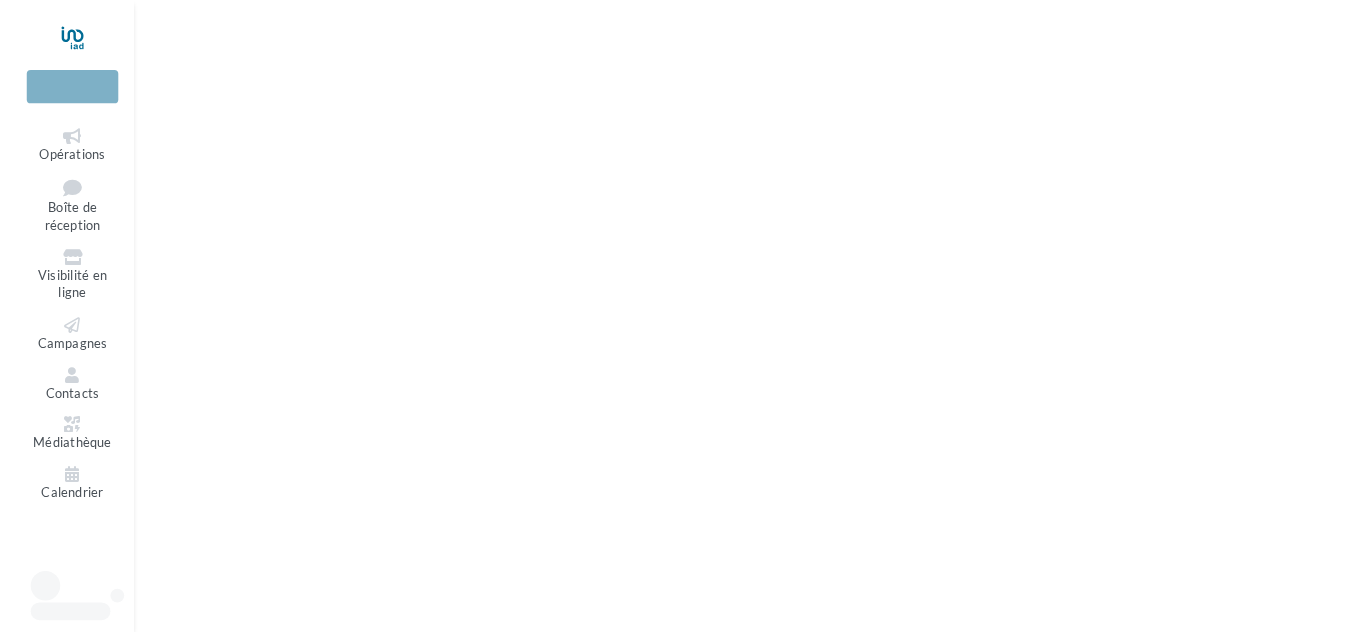 scroll, scrollTop: 0, scrollLeft: 0, axis: both 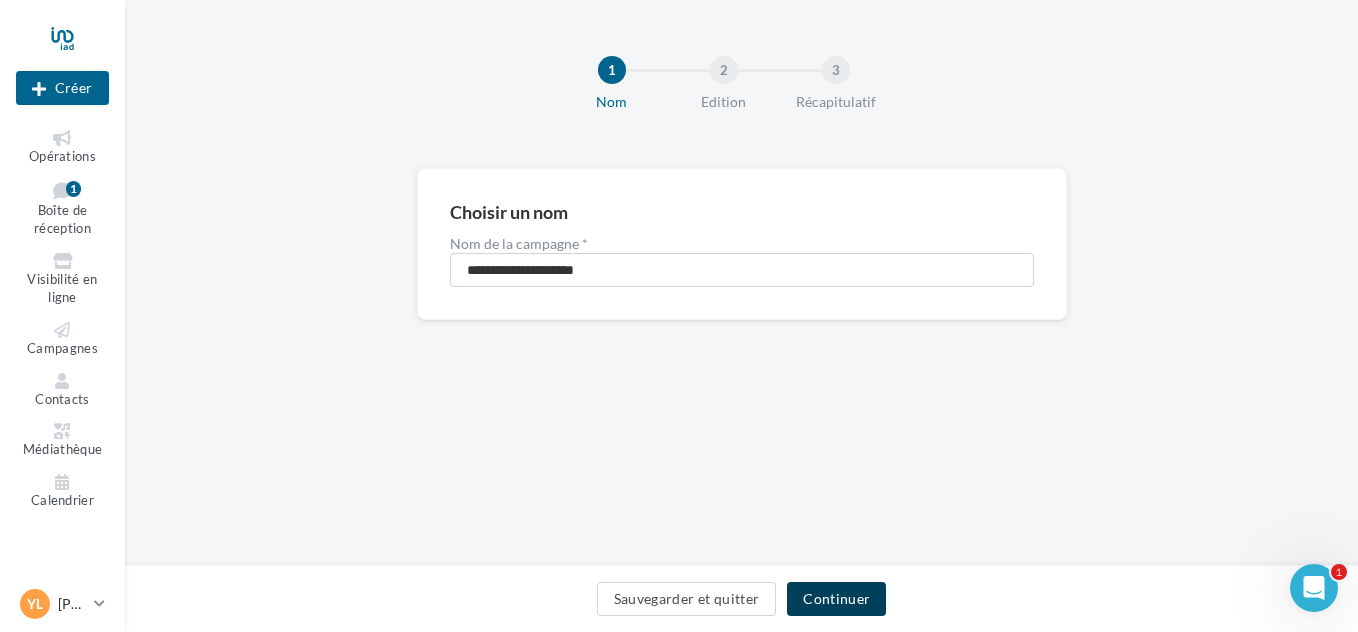 click on "Continuer" at bounding box center (836, 599) 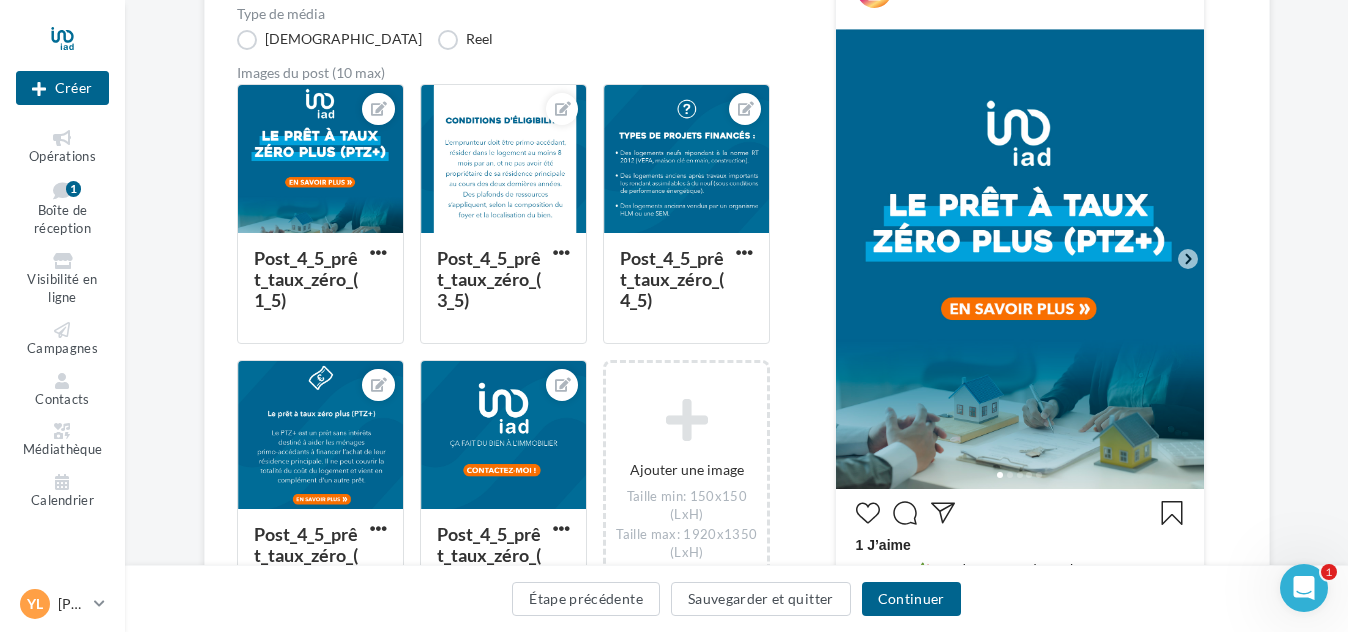 scroll, scrollTop: 299, scrollLeft: 0, axis: vertical 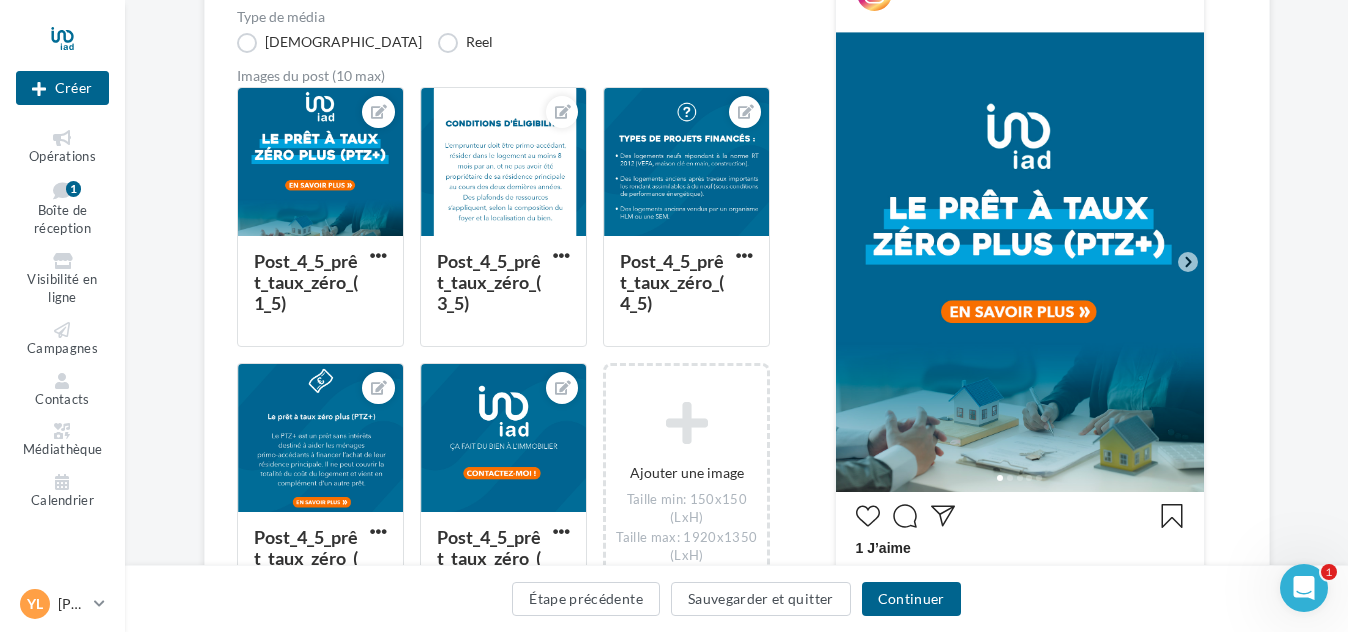 click at bounding box center [1020, 262] 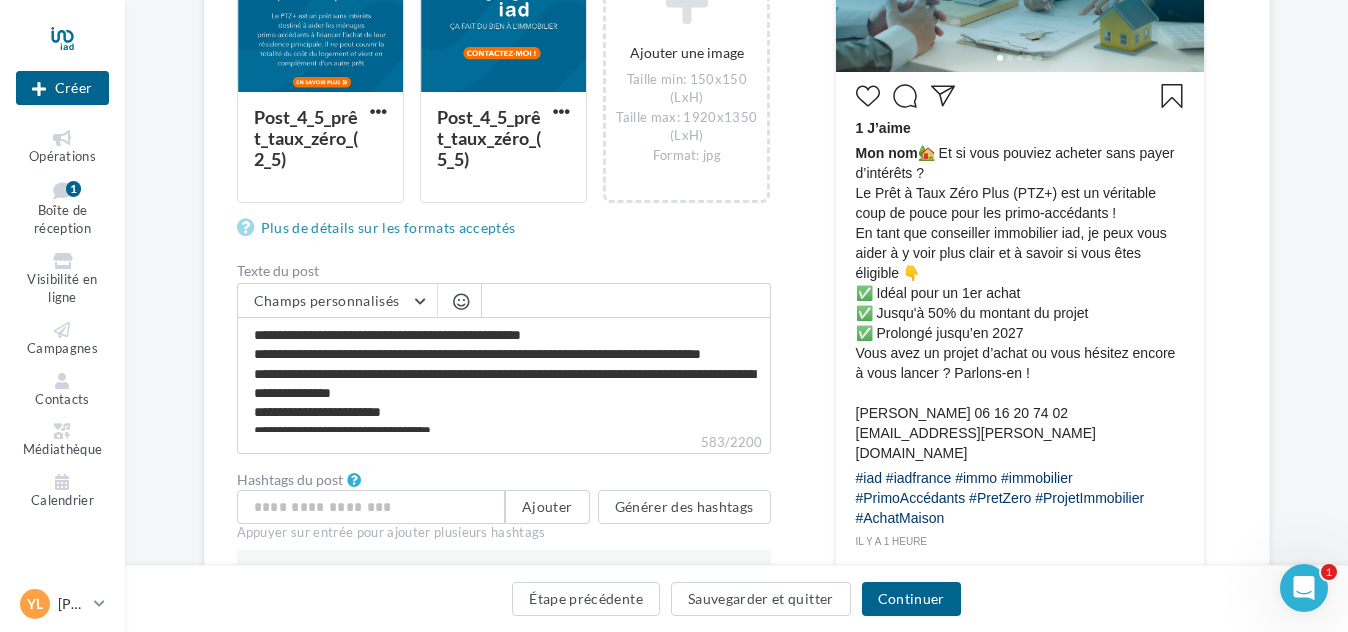 scroll, scrollTop: 716, scrollLeft: 0, axis: vertical 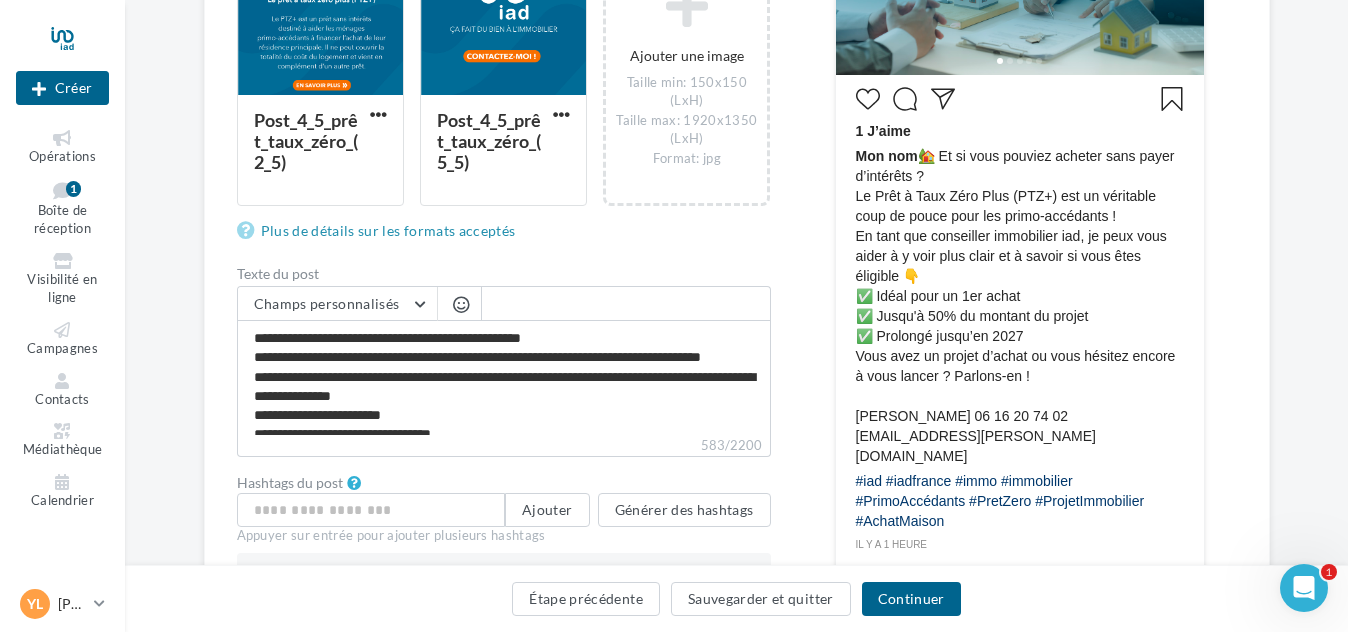drag, startPoint x: 922, startPoint y: 157, endPoint x: 1007, endPoint y: 499, distance: 352.4046 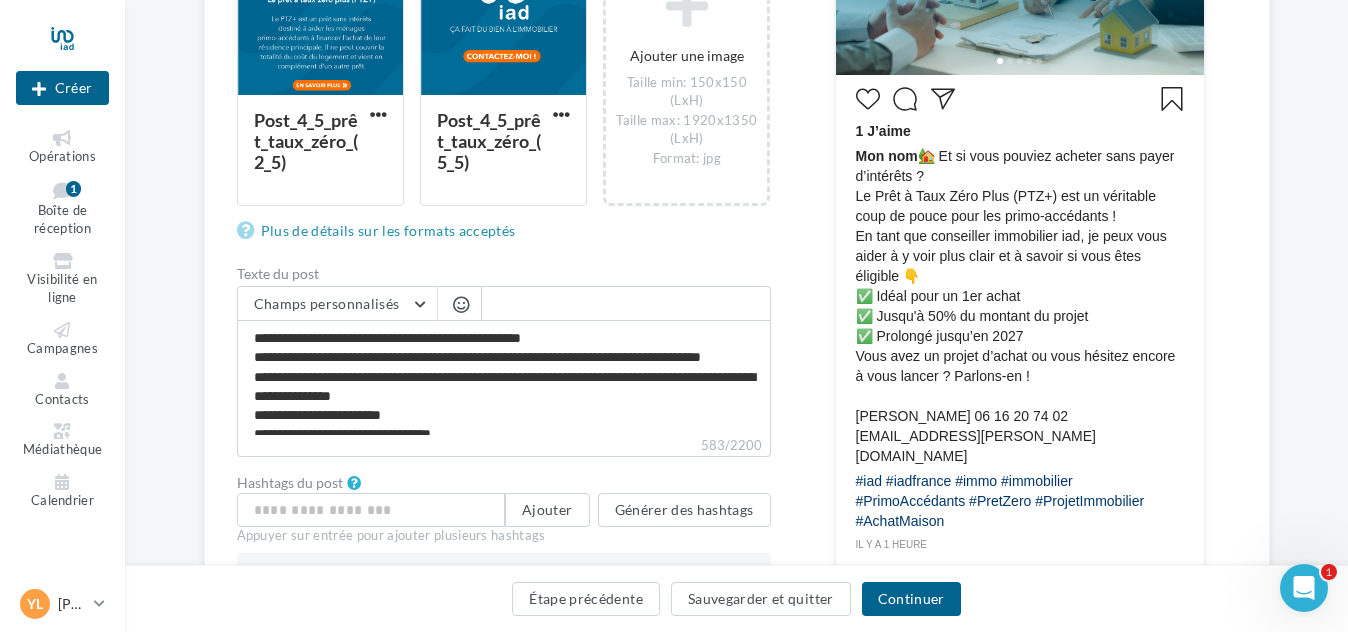 click on "1 J’aime
Mon nom  🏡 Et si vous pouviez acheter sans payer d’intérêts ? Le Prêt à Taux Zéro Plus (PTZ+) est un véritable coup de pouce pour les primo-accédants !  En tant que conseiller immobilier iad, je peux vous aider à y voir plus clair et à savoir si vous êtes éligible 👇 ✅ Idéal pour un 1er achat  ✅ Jusqu'à 50% du montant du projet  ✅ Prolongé jusqu’en 2027 Vous avez un projet d’achat ou vous hésitez encore à vous lancer ? Parlons-en !  Yoann  LUCARELLI   06 16 20 74 02  yoann.lucarelli@iadfrance.fr
il y a 1 heure" at bounding box center [1020, 317] 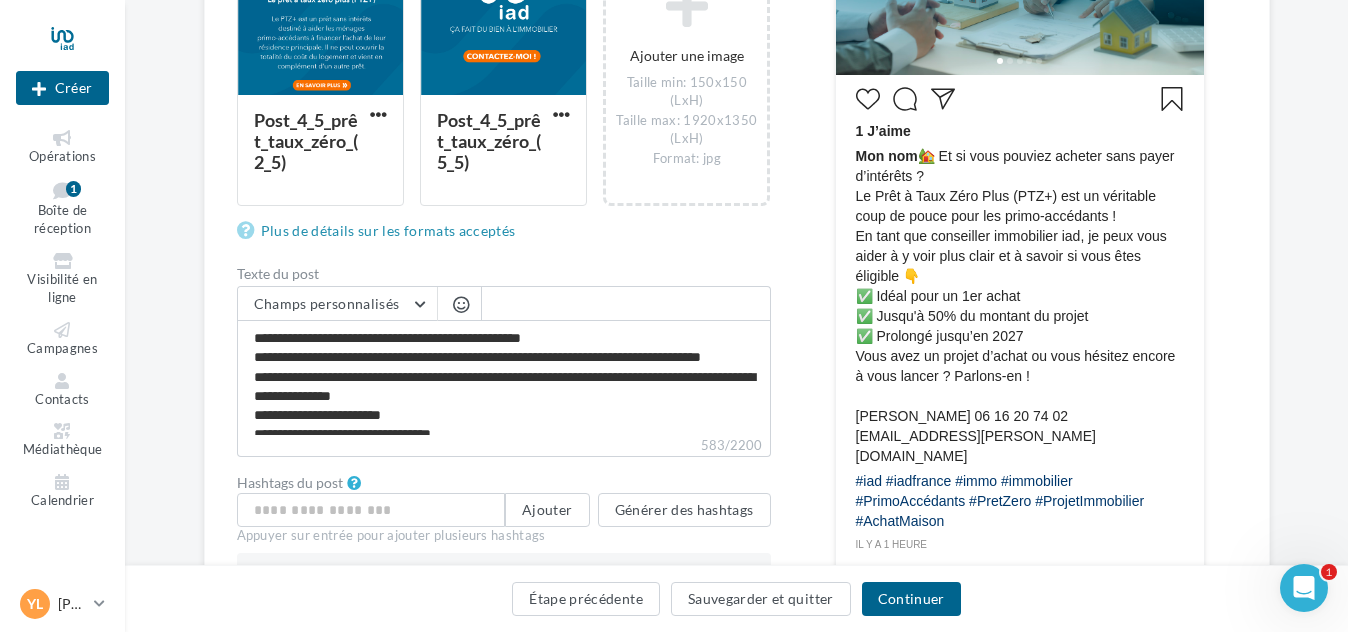 copy on "🏡 Et si vous pouviez acheter sans payer d’intérêts ? Le Prêt à Taux Zéro Plus (PTZ+) est un véritable coup de pouce pour les primo-accédants !  En tant que conseiller immobilier iad, je peux vous aider à y voir plus clair et à savoir si vous êtes éligible 👇 ✅ Idéal pour un 1er achat  ✅ Jusqu'à 50% du montant du projet  ✅ Prolongé jusqu’en 2027 Vous avez un projet d’achat ou vous hésitez encore à vous lancer ? Parlons-en !  Yoann  LUCARELLI   06 16 20 74 02  yoann.lucarelli@iadfrance.fr
#iad #iadfrance #immo #immobilier #PrimoAccédants #PretZero #ProjetImmobilier #AchatMaison" 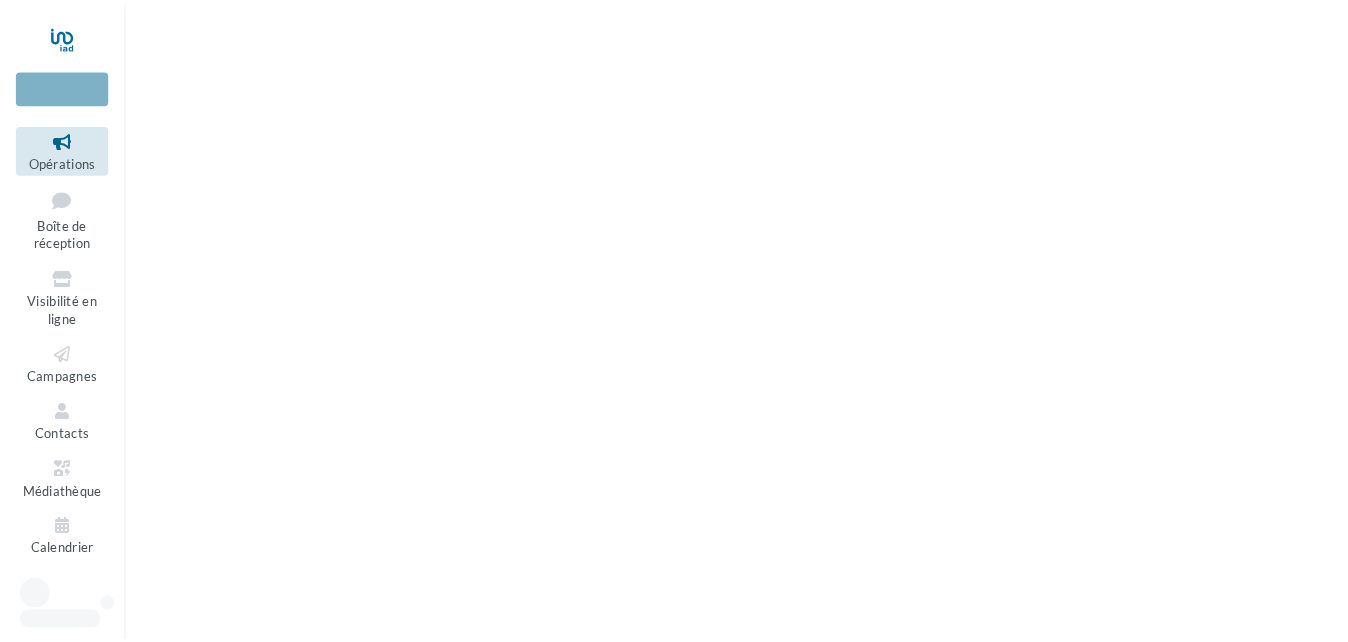 scroll, scrollTop: 0, scrollLeft: 0, axis: both 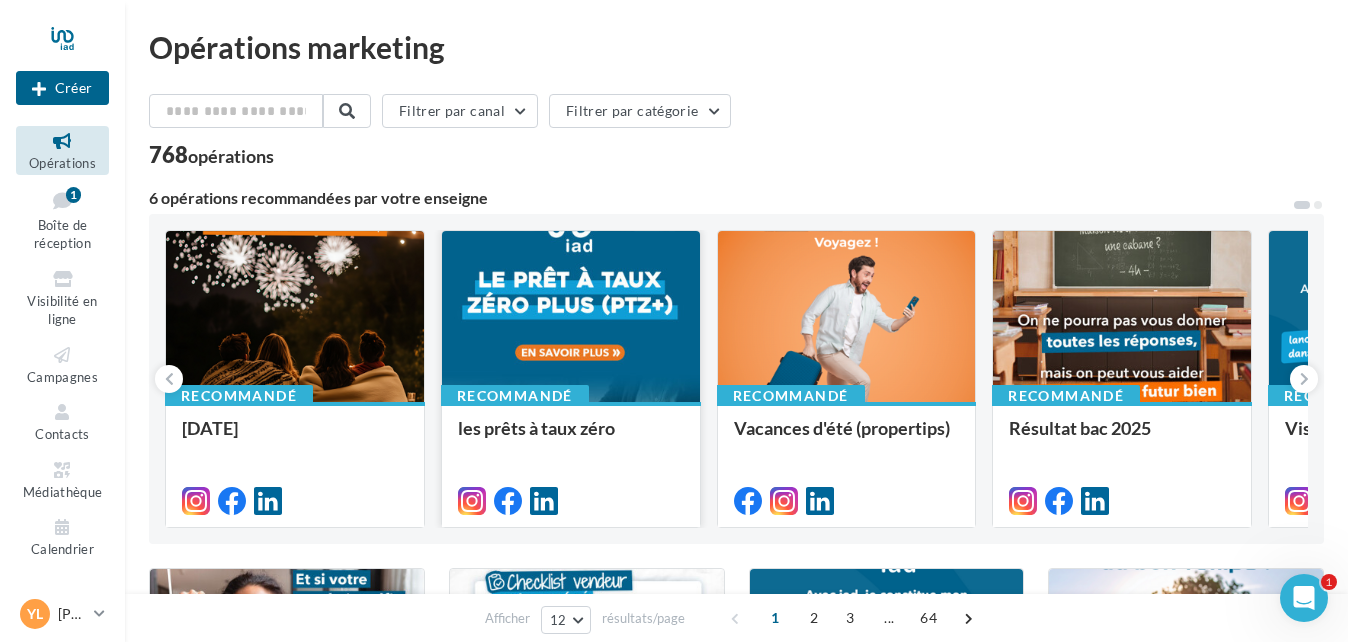 click at bounding box center (571, 317) 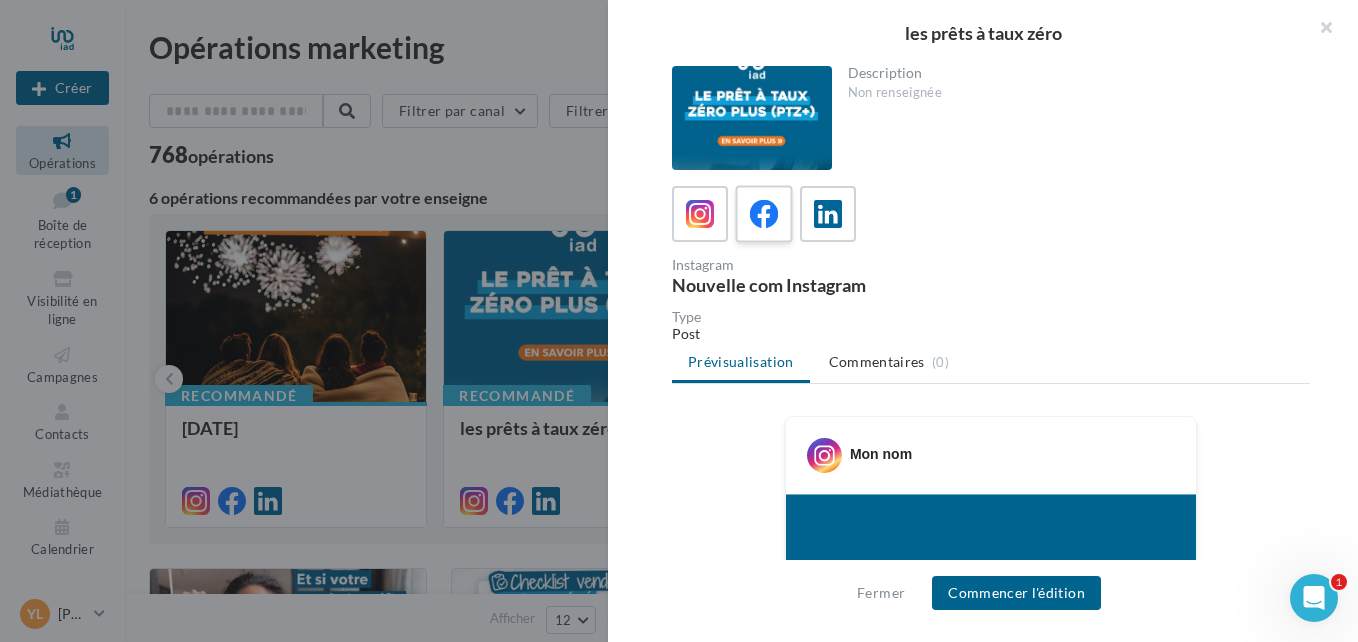 click at bounding box center [764, 214] 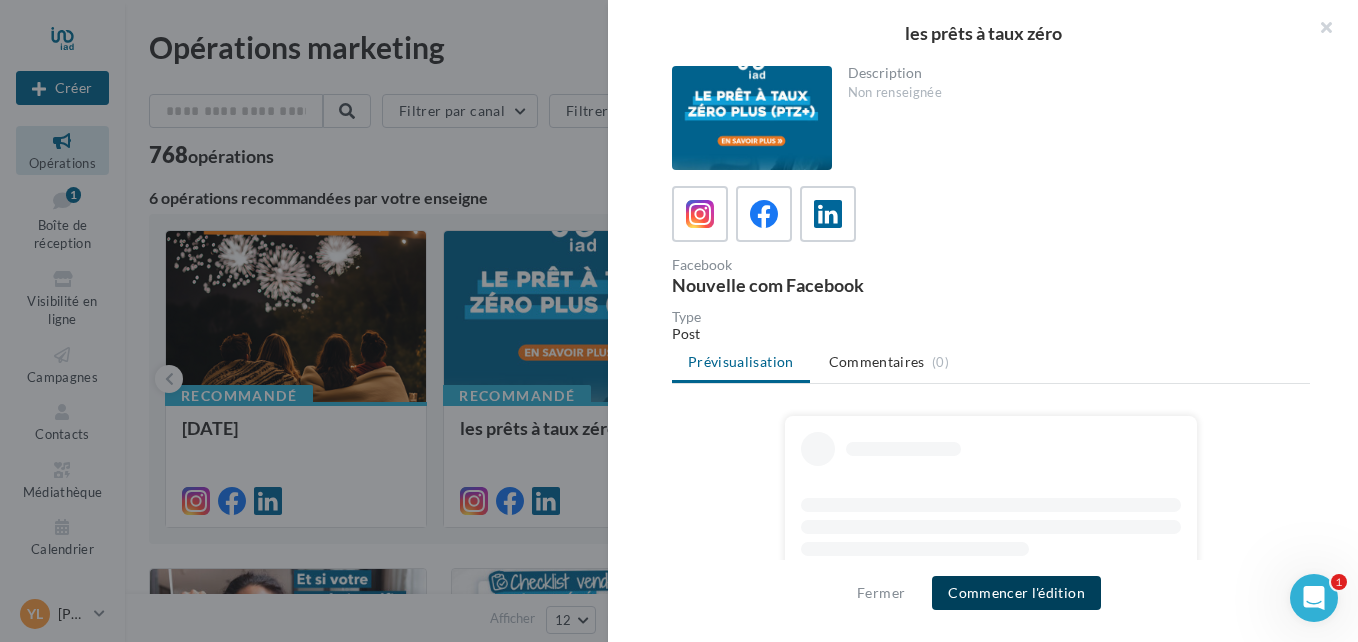 click on "Commencer l'édition" at bounding box center [1016, 593] 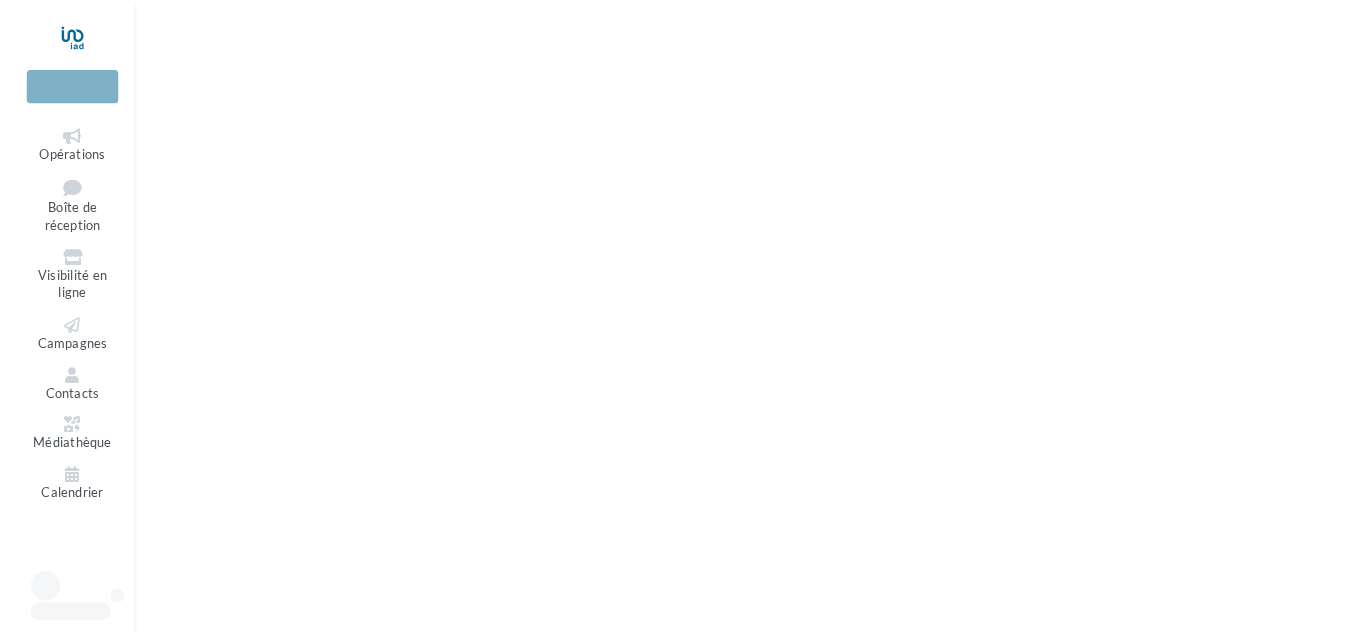 scroll, scrollTop: 0, scrollLeft: 0, axis: both 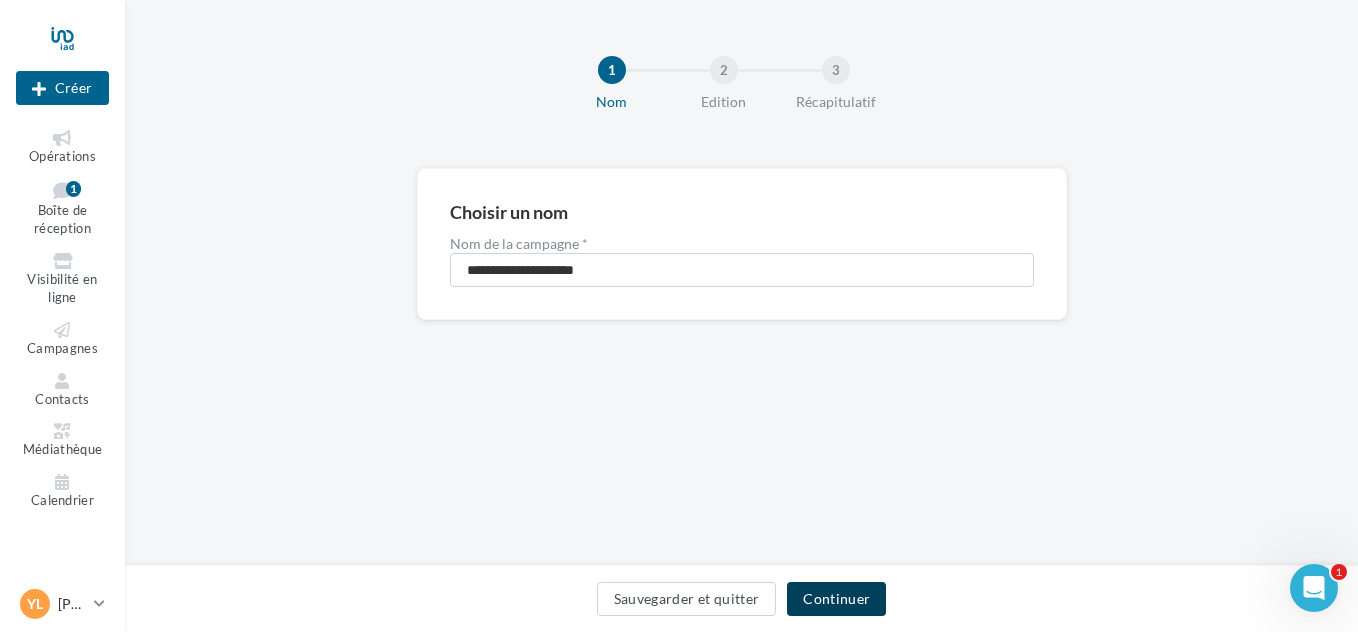 click on "Continuer" at bounding box center [836, 599] 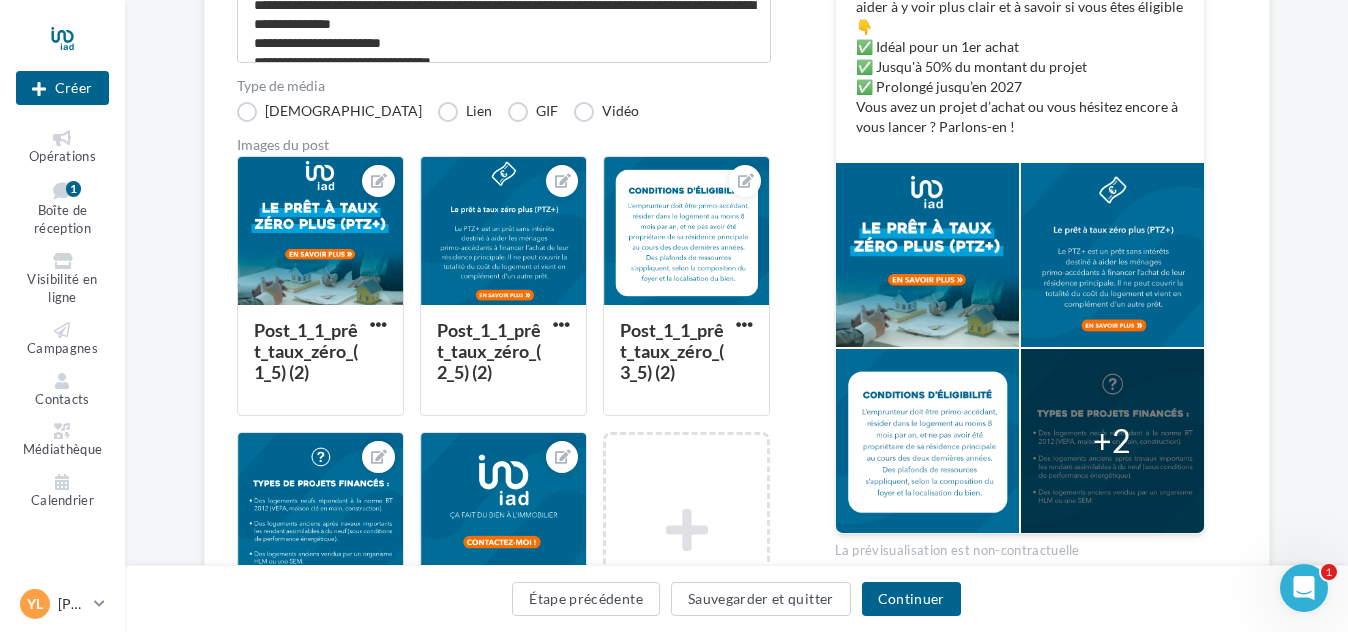 scroll, scrollTop: 418, scrollLeft: 0, axis: vertical 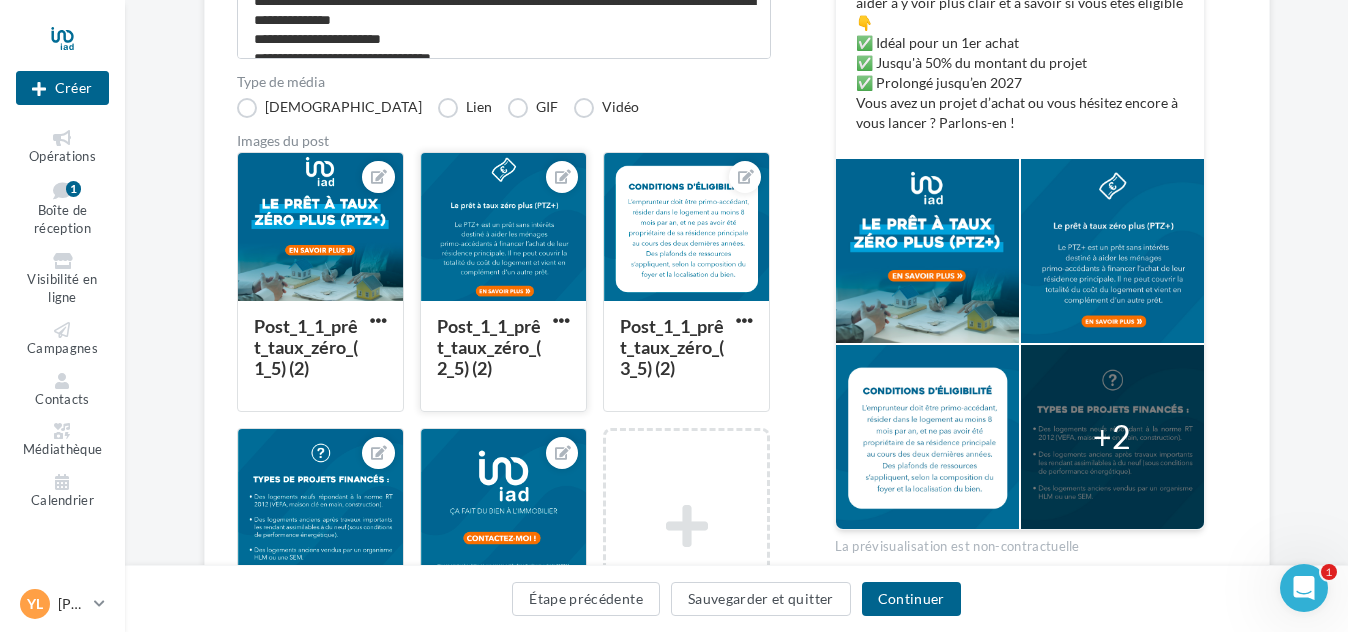 click at bounding box center (503, 228) 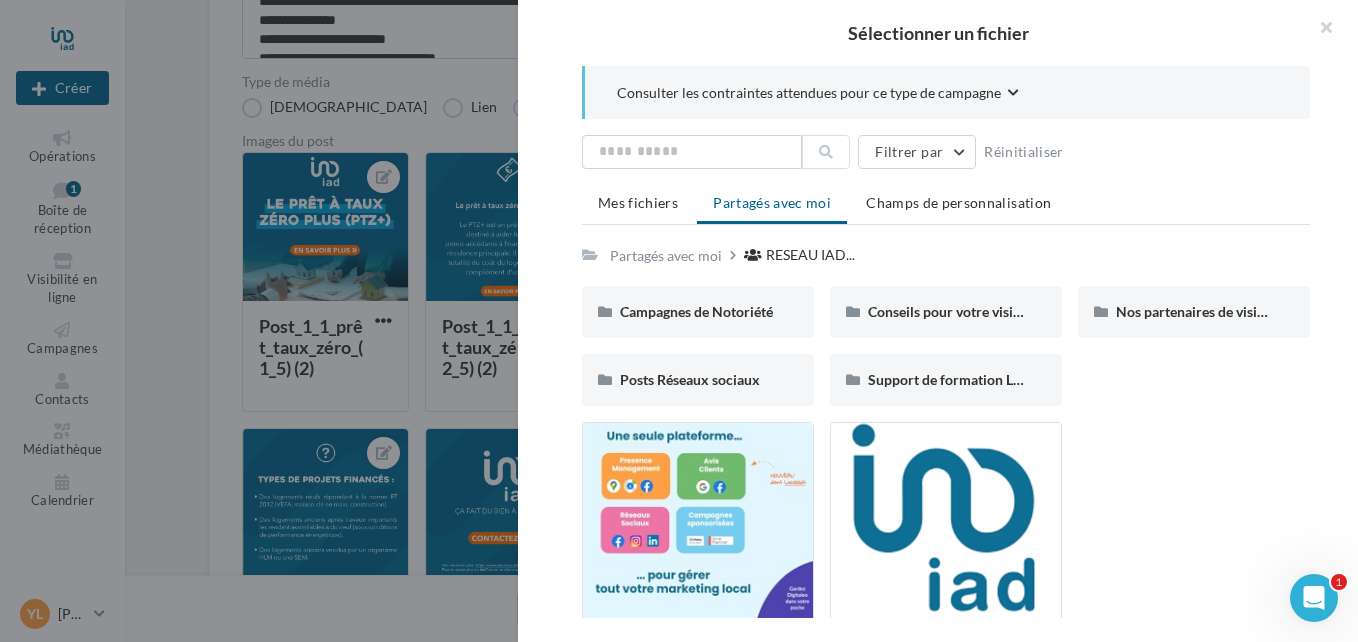 click on "Sélectionner un fichier
Consulter les contraintes attendues pour ce type de campagne                   Filtrer par        Réinitialiser
Mes fichiers
Partagés avec moi
Champs de personnalisation
Partagés avec moi            RESEAU IAD...                  RI           Partagé par  RESEAU IAD FRANCE            Campagnes de Notoriété            Campagnes de Notoriété      Conseils pour votre visibilité locale            Conseils pour votre visibilité locale      Nos partenaires de visibilité locale            Nos partenaires de visibilité locale      Posts Réseaux sociaux            Posts Réseaux sociaux      Support de formation Localads            Support de formation Localads                      Une seule plateforme pour gé…  Format d'image: jpg                   Une seule plateforme pour gérer tout votre marketing local" at bounding box center [325, 412] 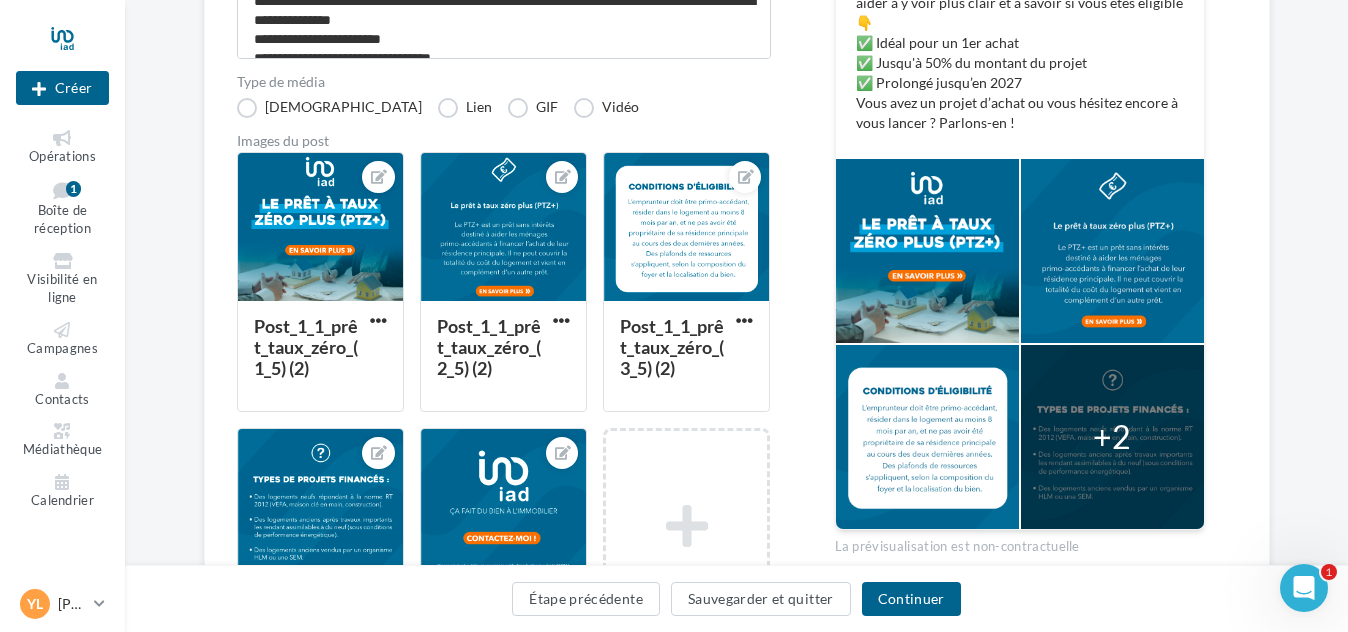 click at bounding box center [320, 228] 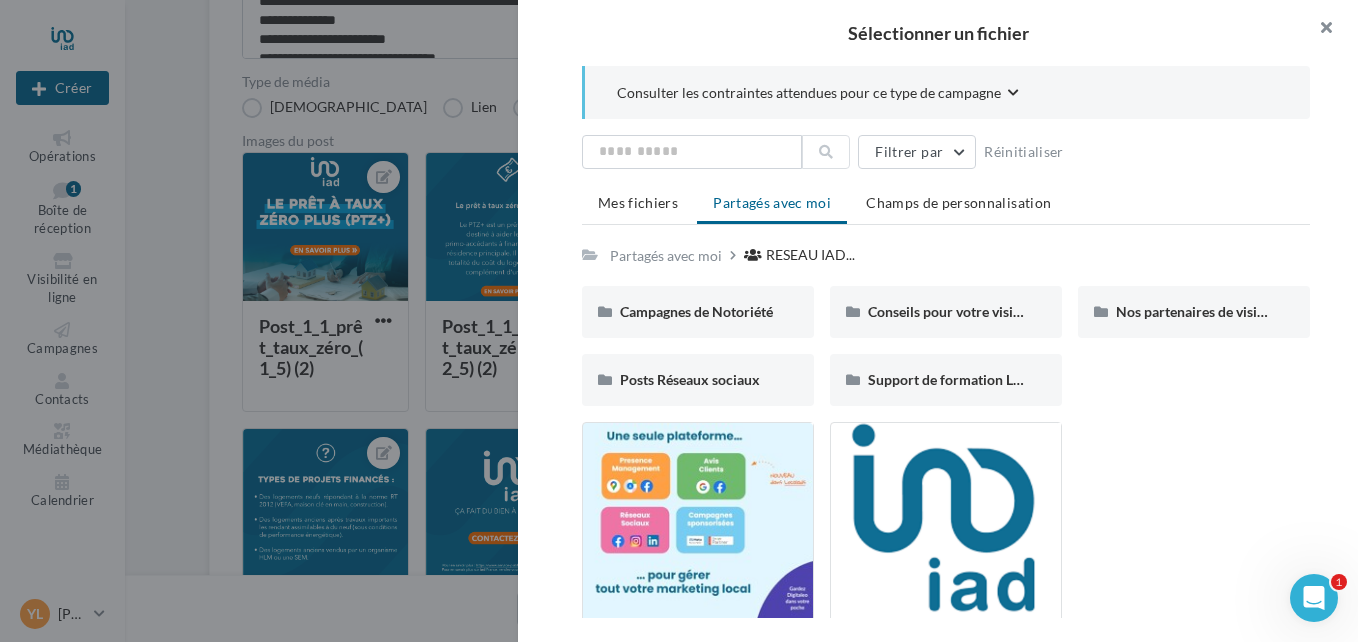 click at bounding box center (1318, 30) 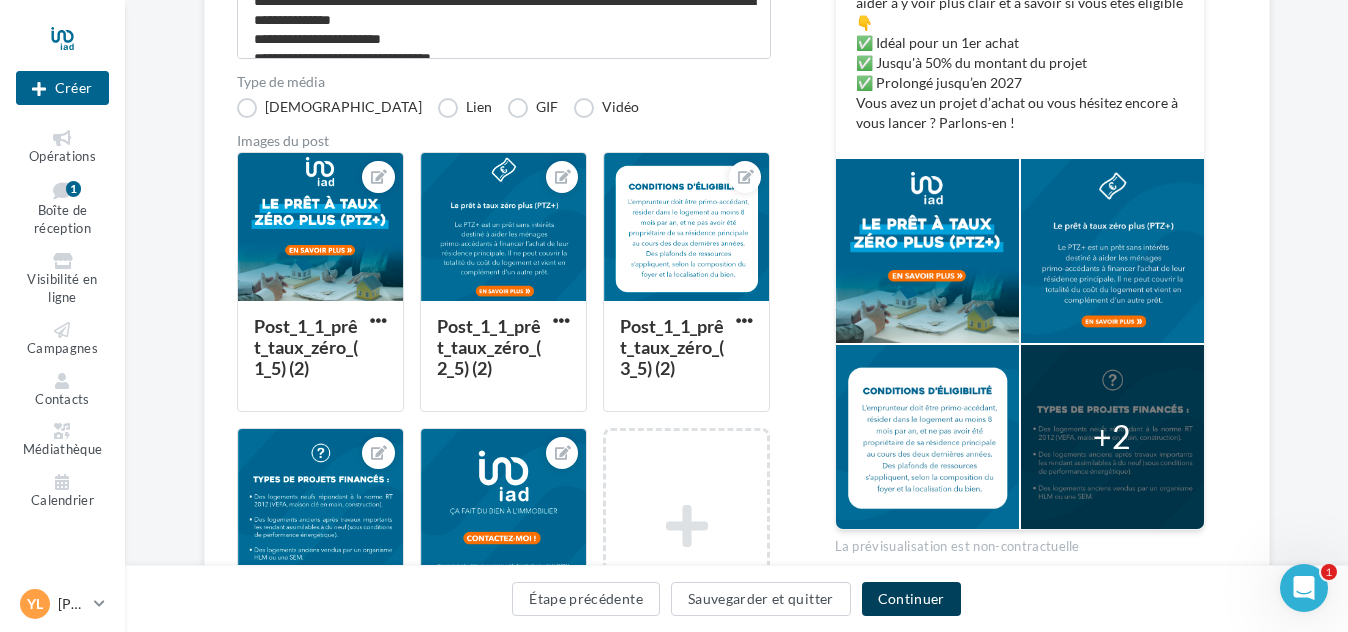 click on "Continuer" at bounding box center (911, 599) 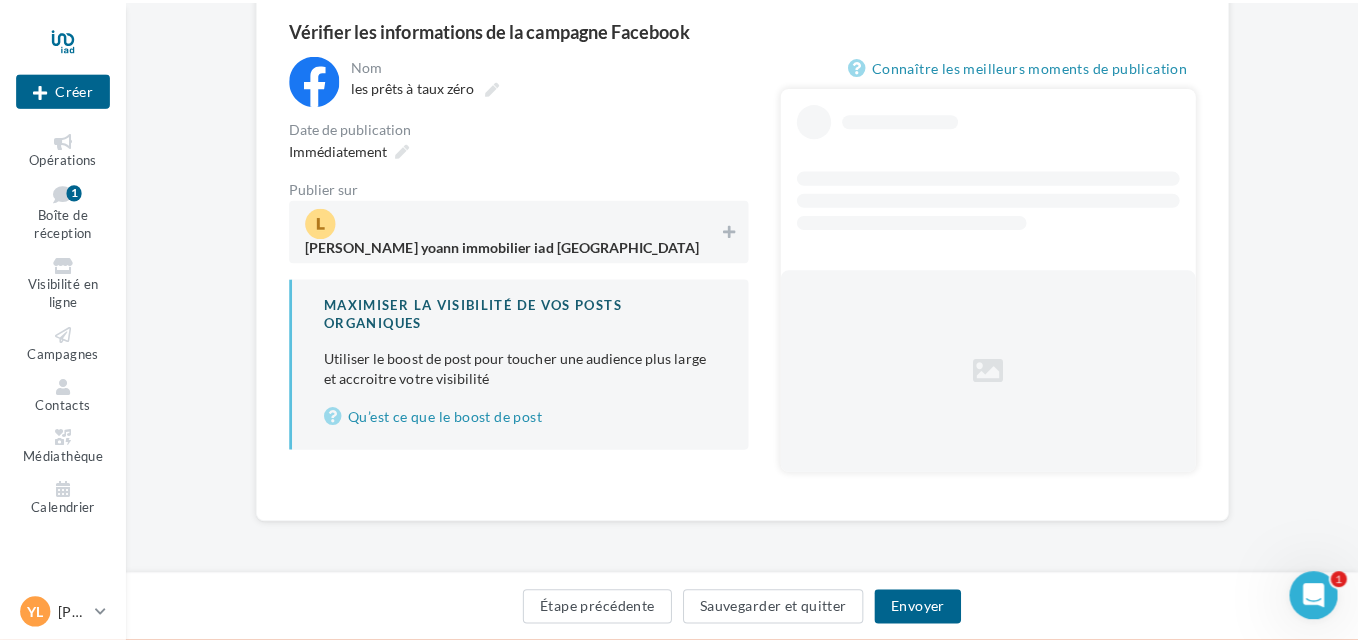 scroll, scrollTop: 129, scrollLeft: 0, axis: vertical 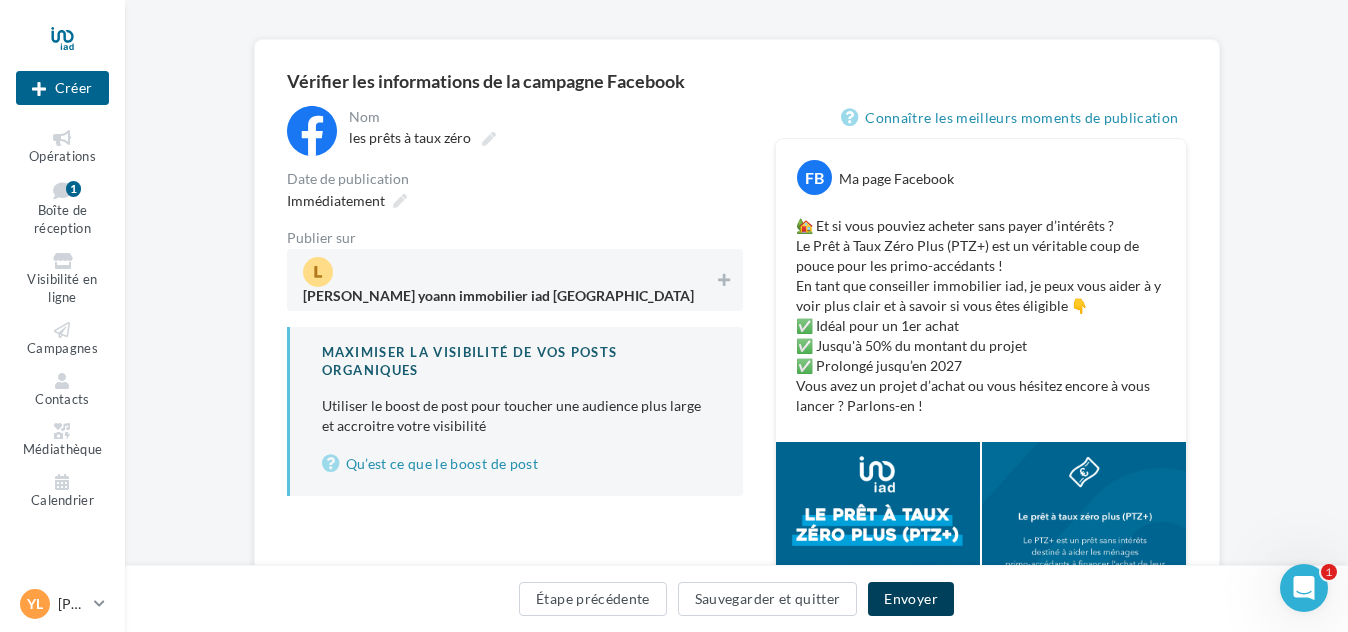 click on "Envoyer" at bounding box center [910, 599] 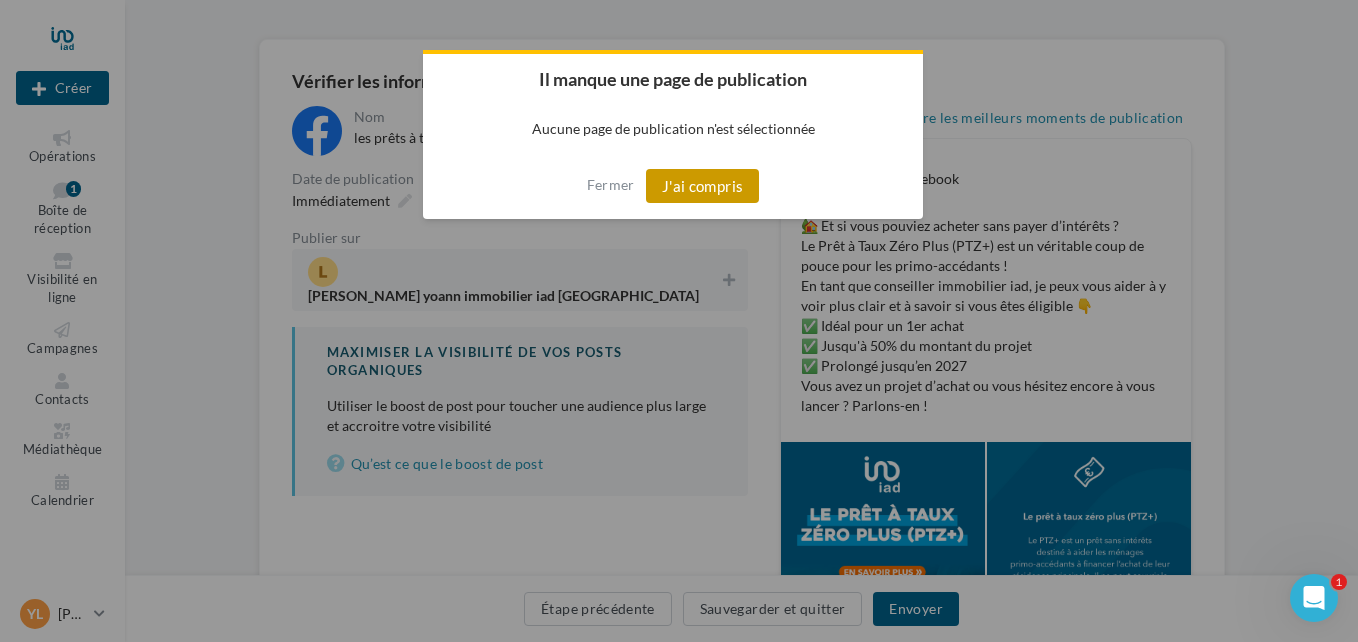 click on "J'ai compris" at bounding box center [703, 186] 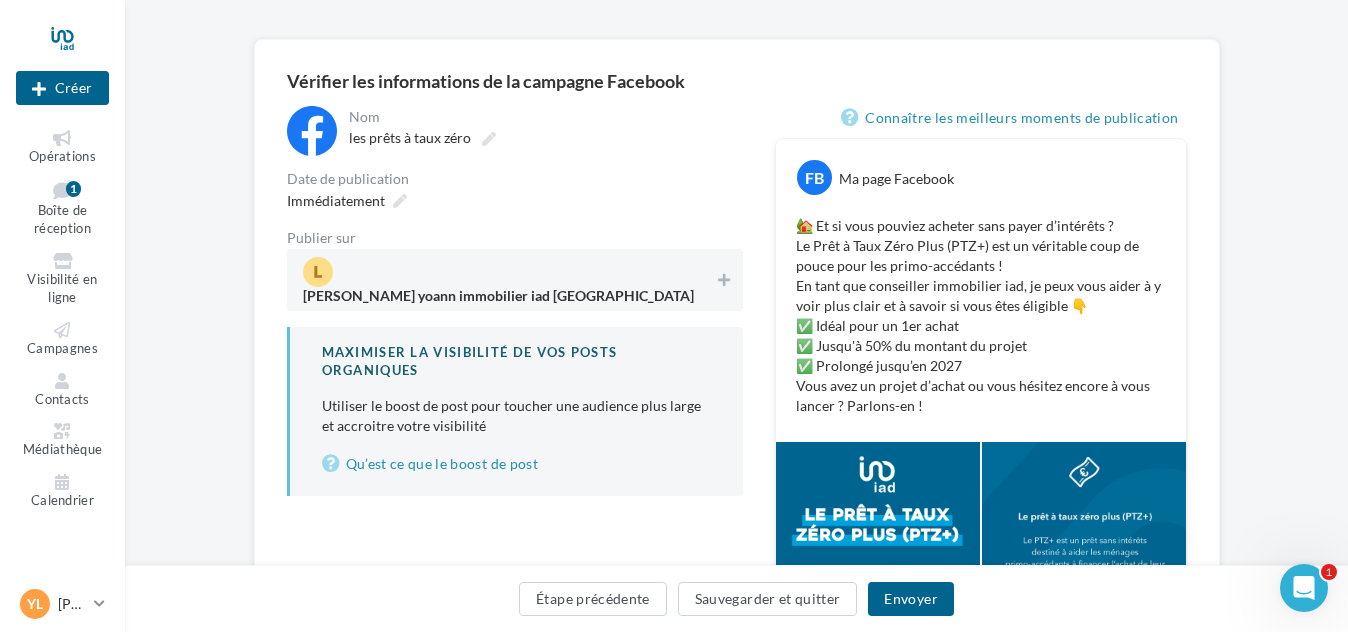 click on "lucarelli yoann immobilier iad france" at bounding box center (498, 300) 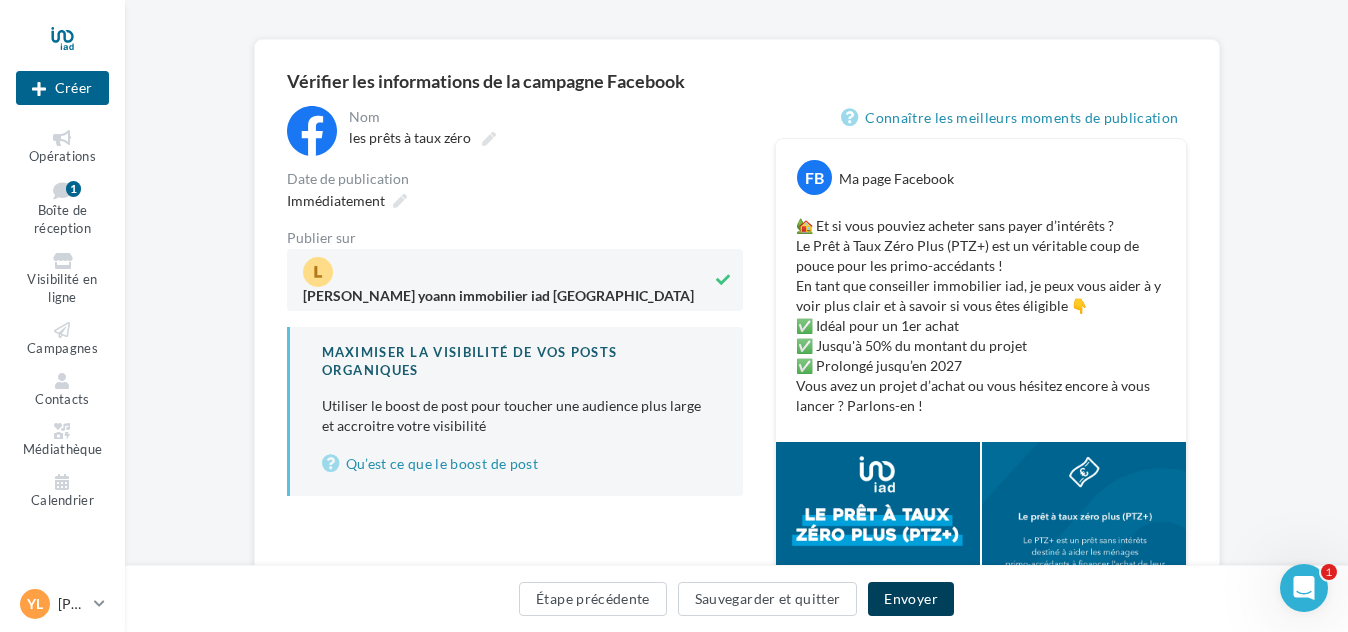 click on "Envoyer" at bounding box center (910, 599) 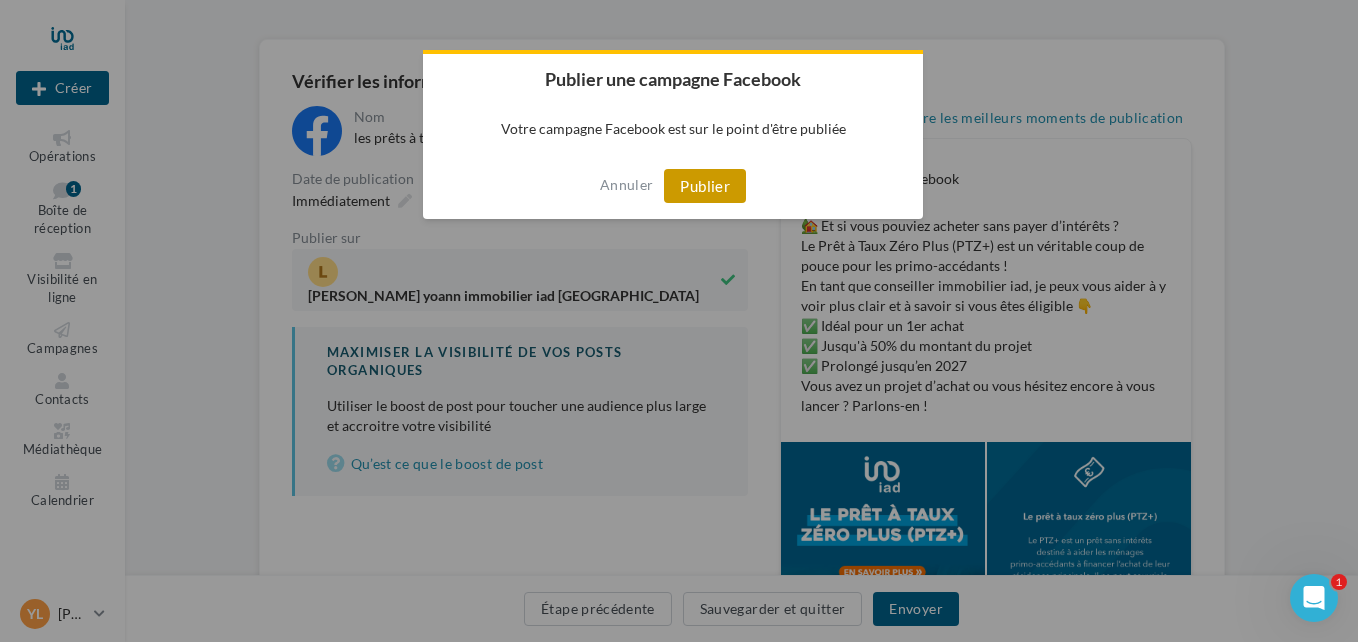 click on "Publier" at bounding box center (705, 186) 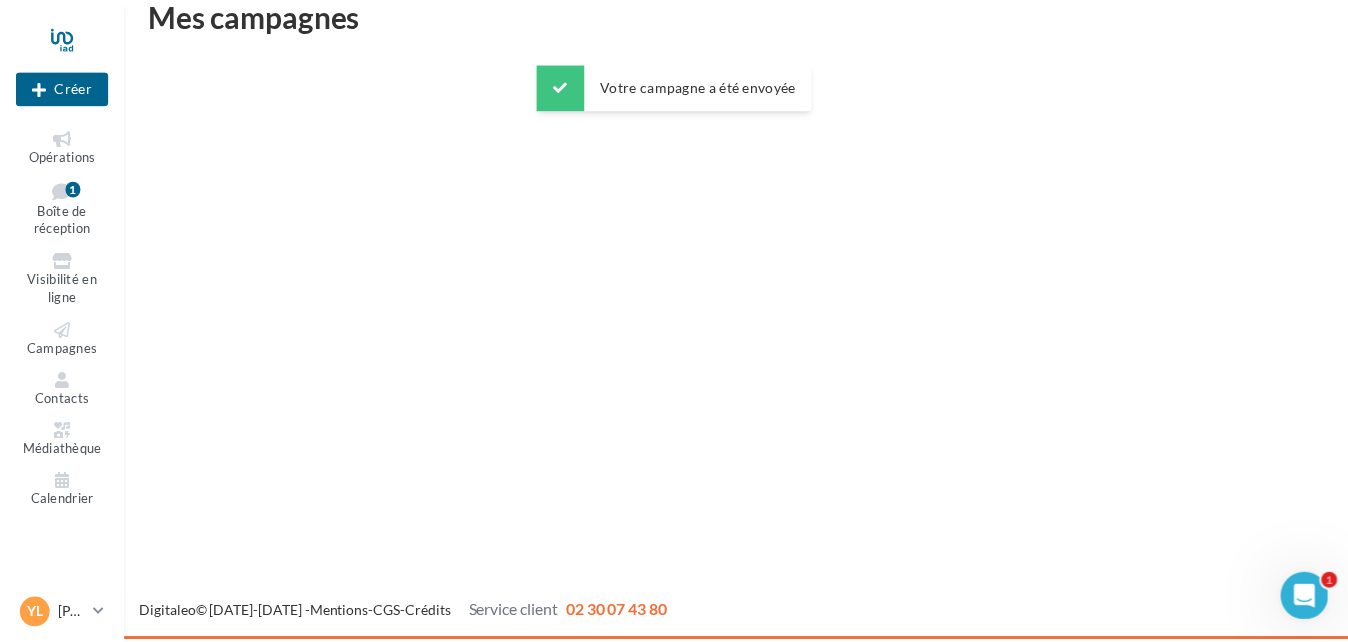 scroll, scrollTop: 32, scrollLeft: 0, axis: vertical 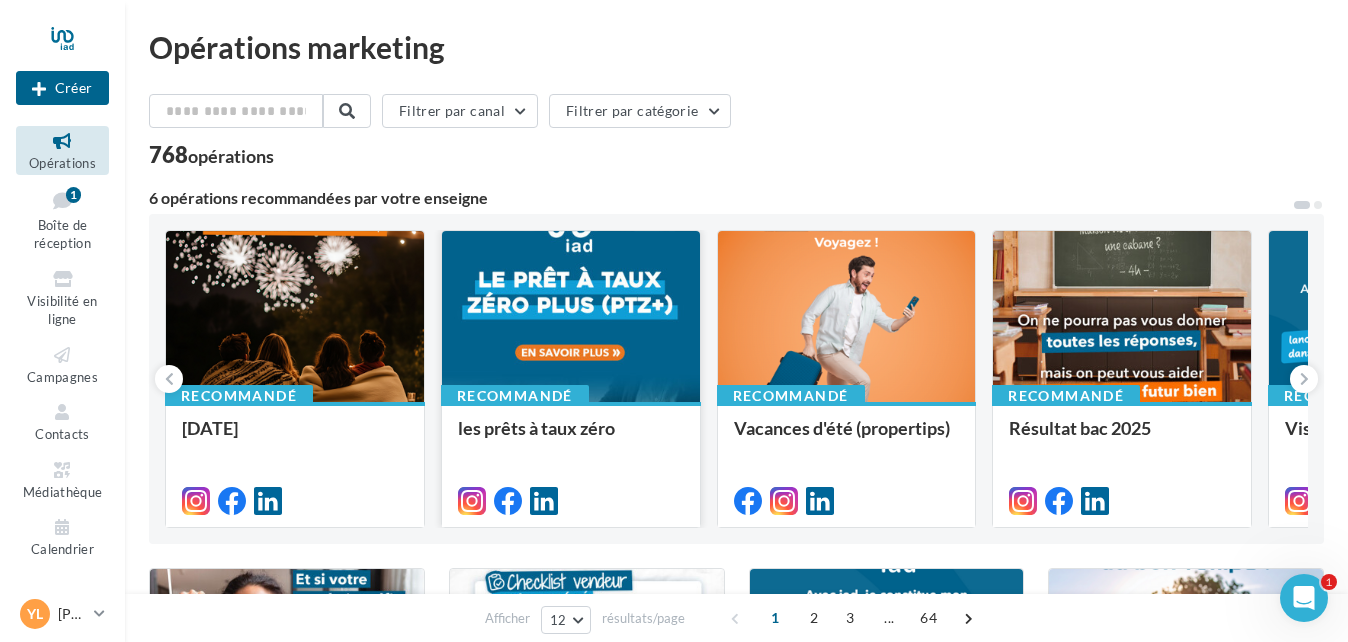 click at bounding box center (571, 317) 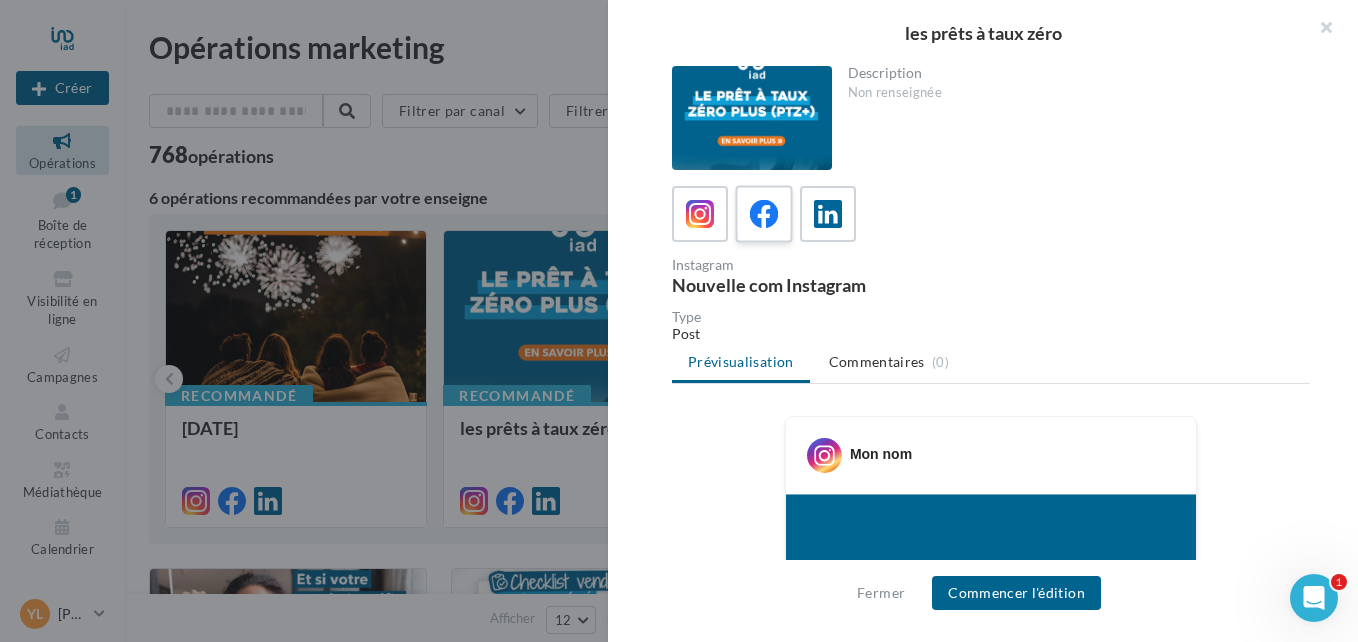 click at bounding box center (764, 214) 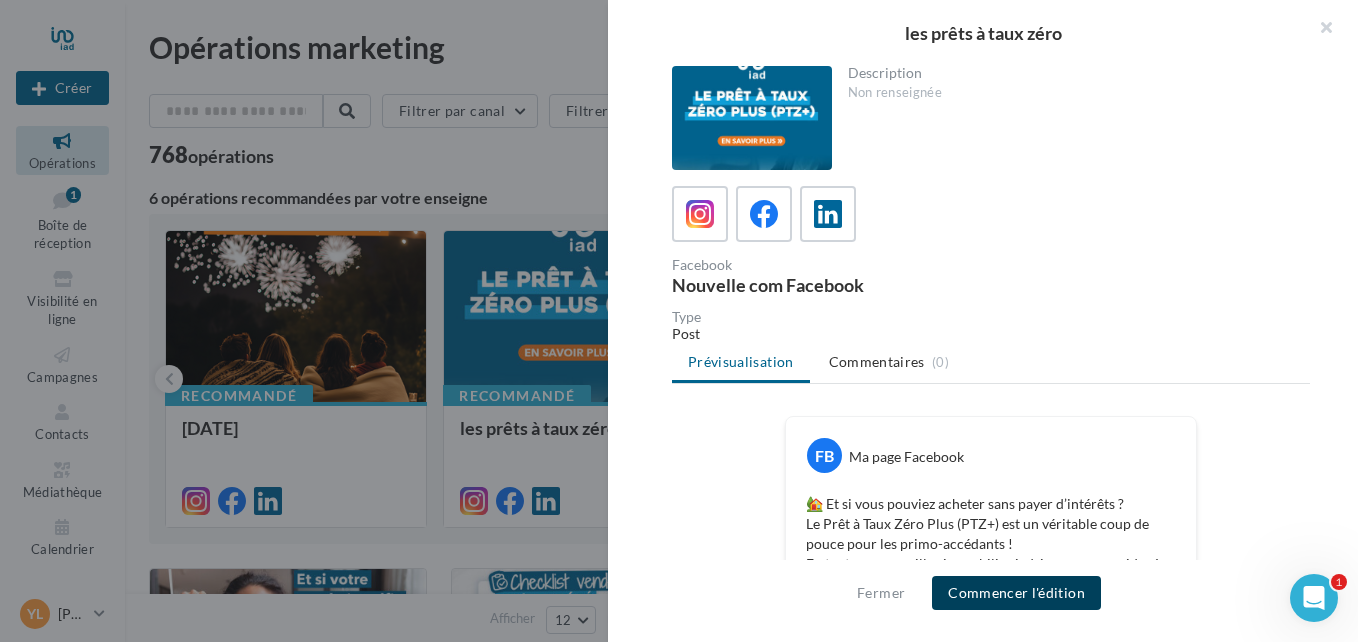 click on "Commencer l'édition" at bounding box center (1016, 593) 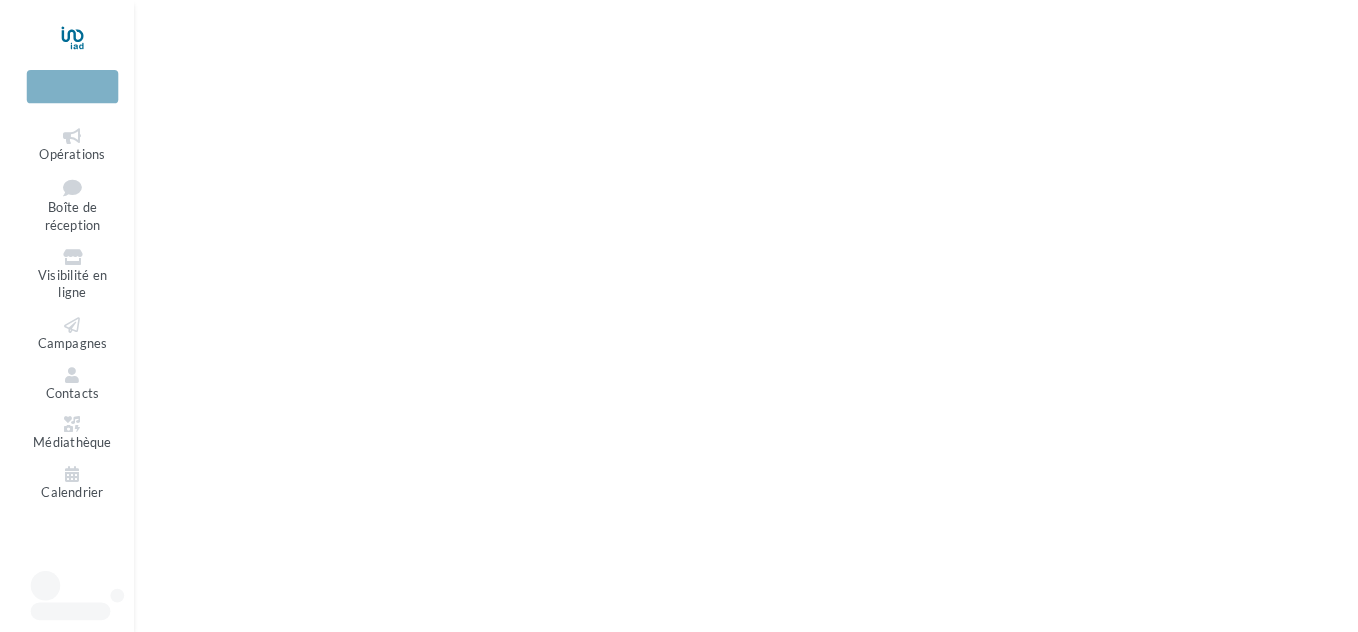 scroll, scrollTop: 0, scrollLeft: 0, axis: both 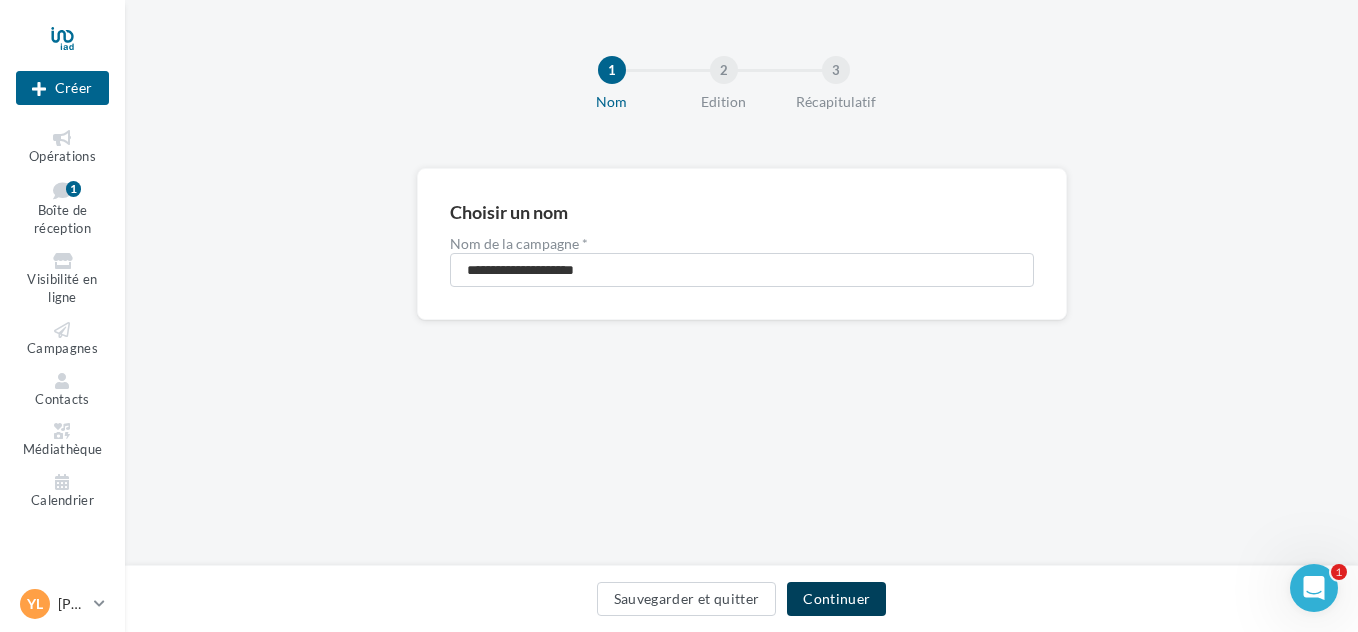 click on "Continuer" at bounding box center (836, 599) 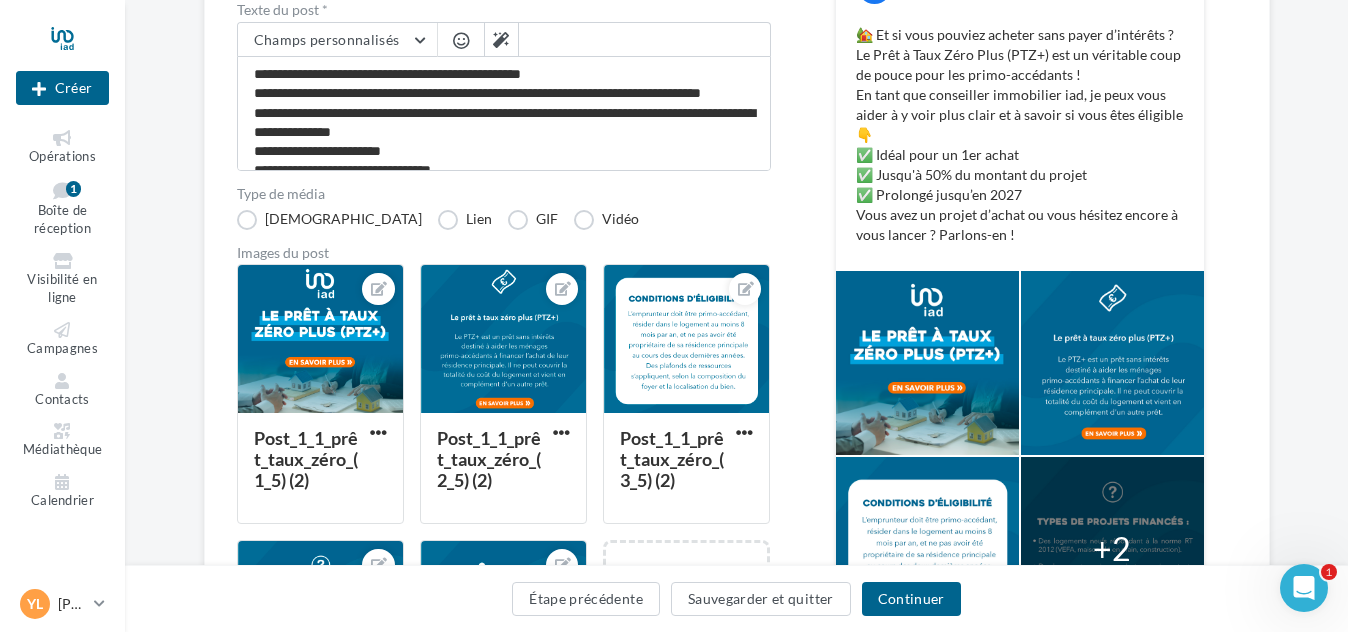 scroll, scrollTop: 300, scrollLeft: 0, axis: vertical 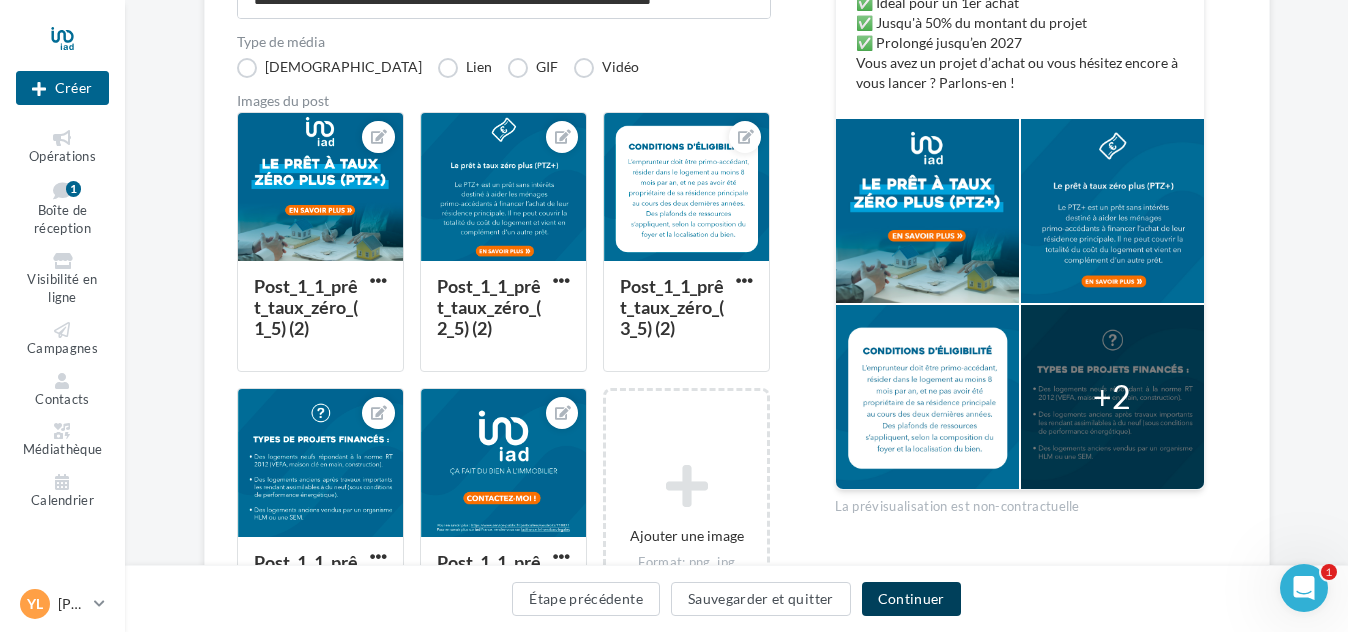 click on "Continuer" at bounding box center (911, 599) 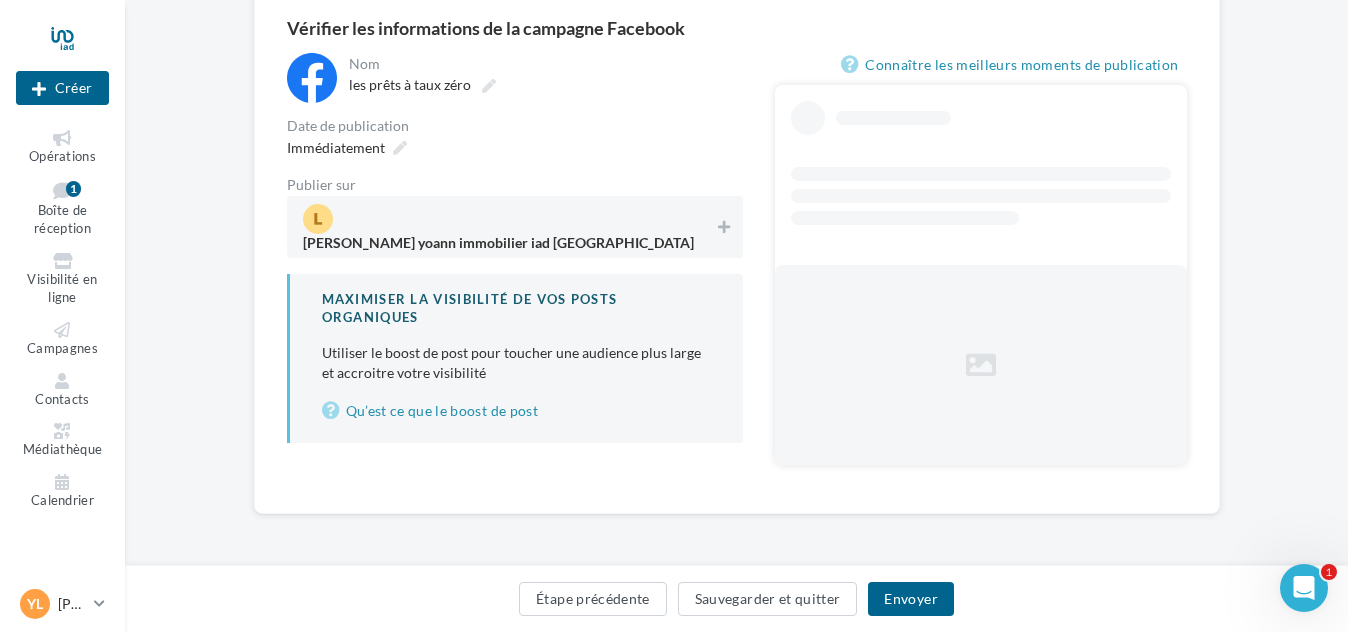 scroll, scrollTop: 129, scrollLeft: 0, axis: vertical 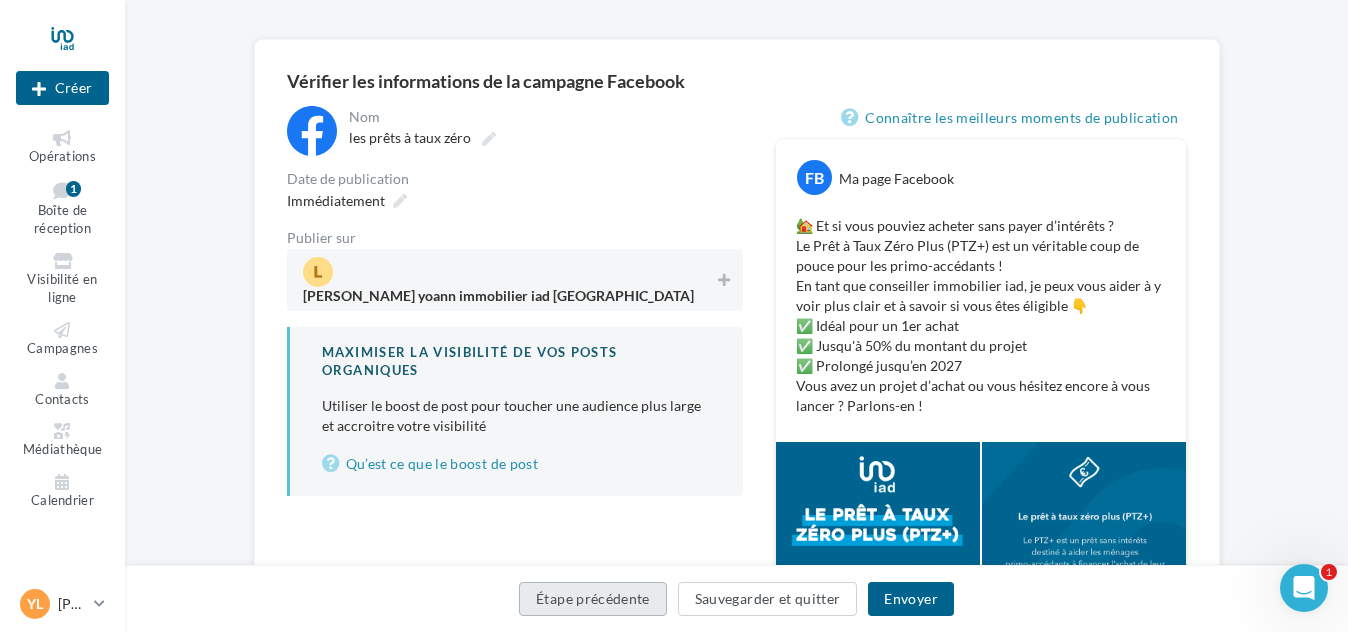 click on "Étape précédente" at bounding box center [593, 599] 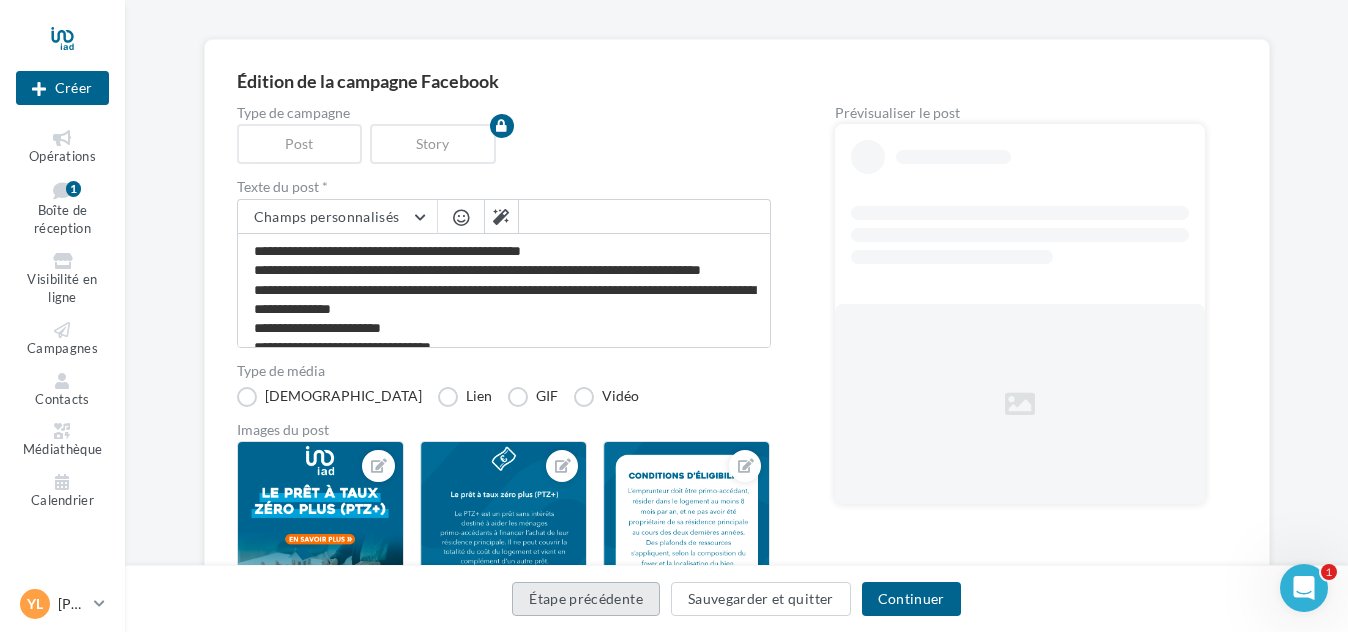 click on "Étape précédente" at bounding box center [586, 599] 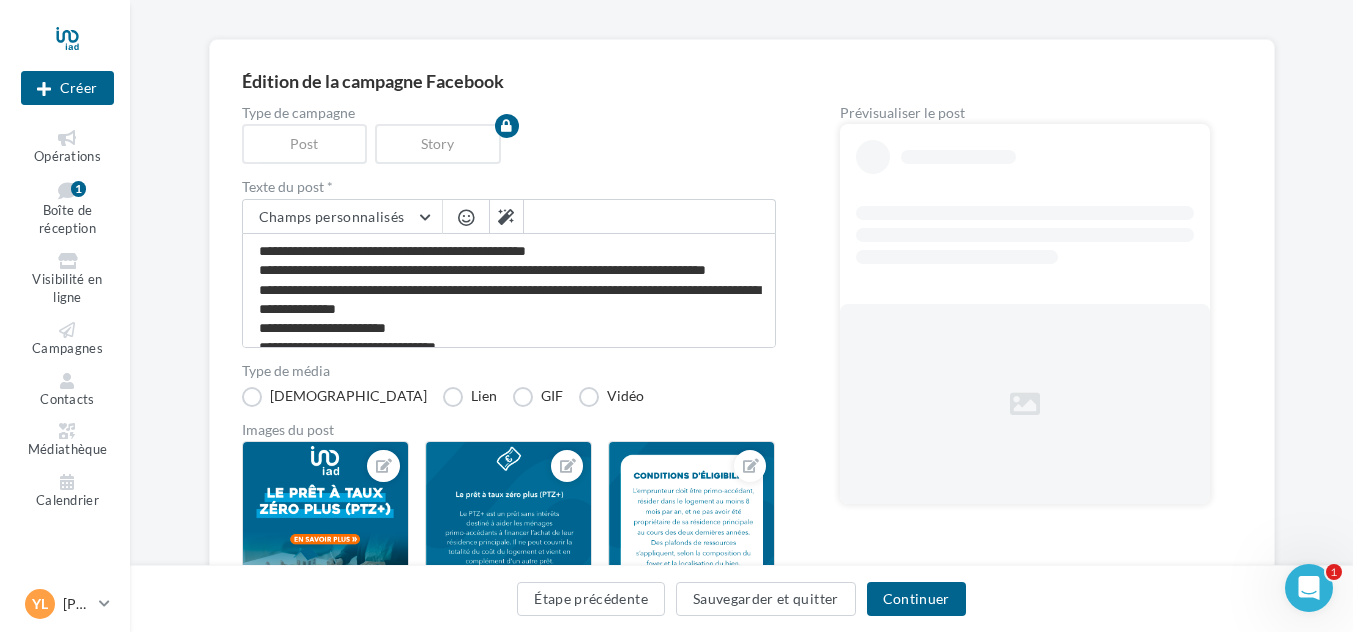 scroll, scrollTop: 0, scrollLeft: 0, axis: both 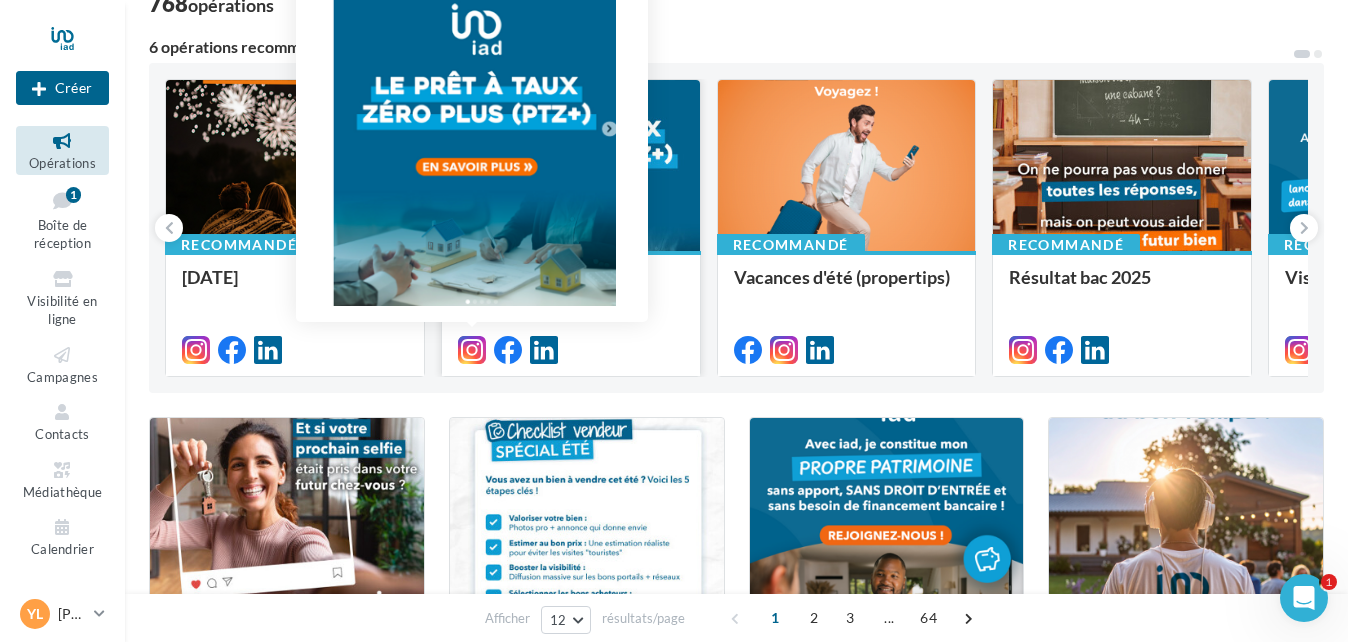 click at bounding box center (472, 350) 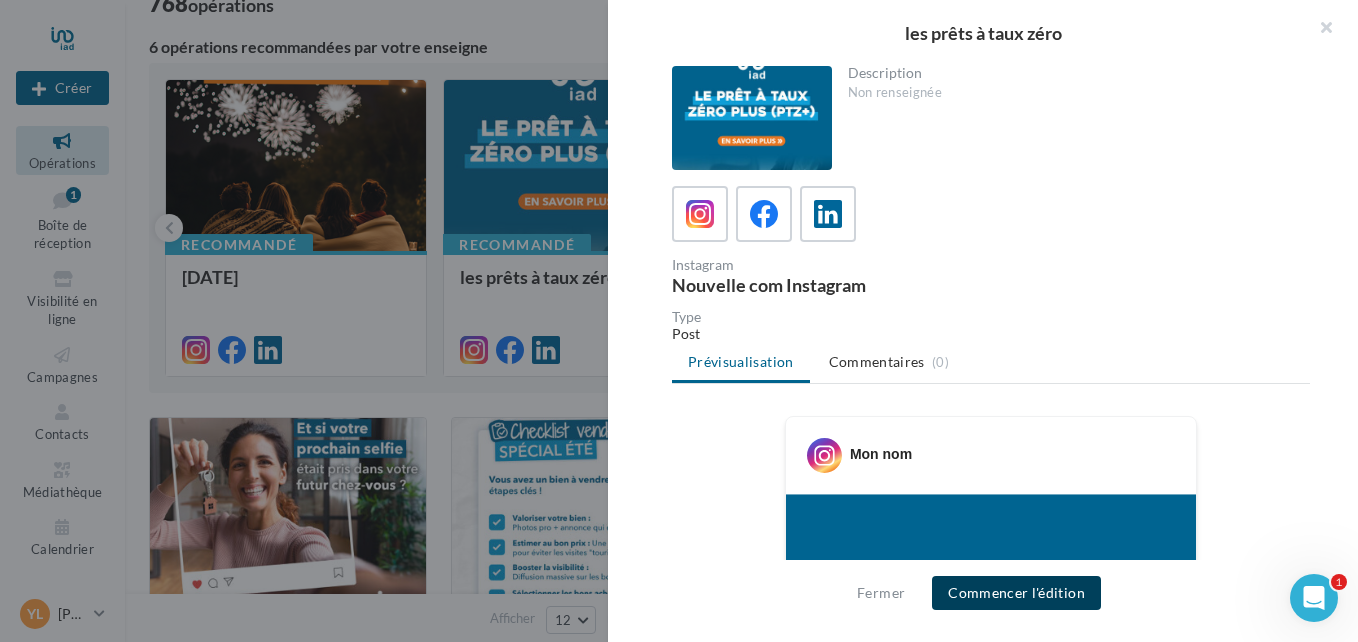click on "Commencer l'édition" at bounding box center [1016, 593] 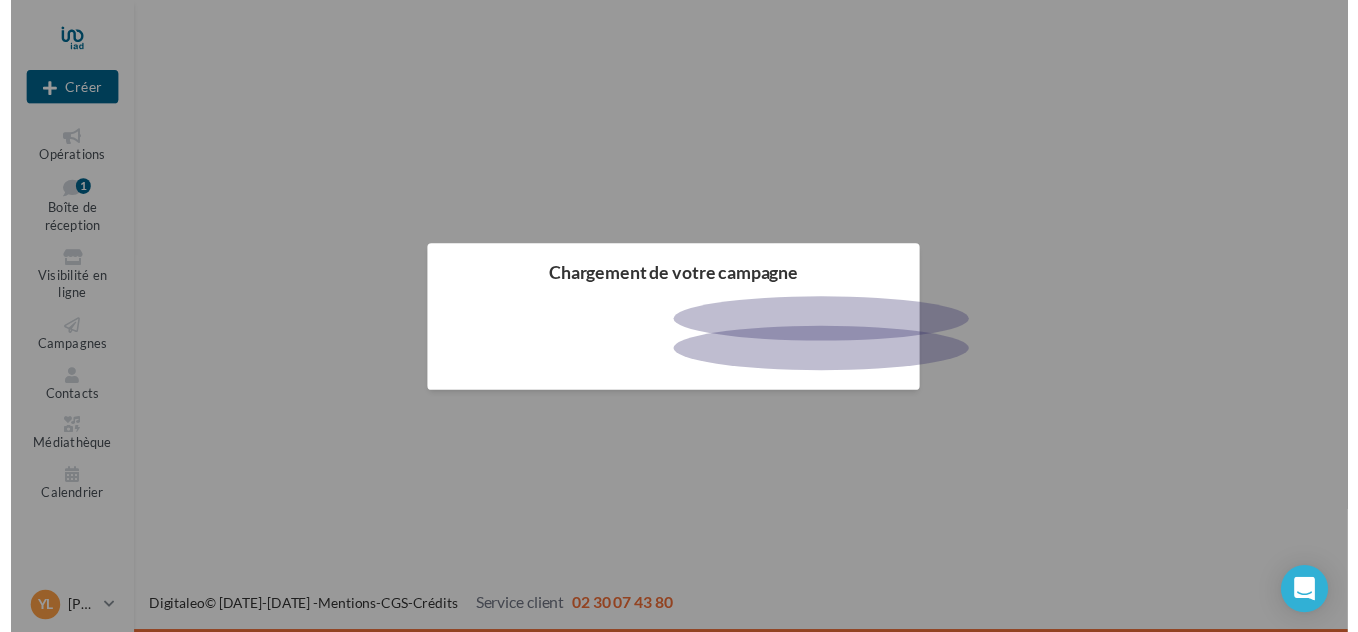 scroll, scrollTop: 0, scrollLeft: 0, axis: both 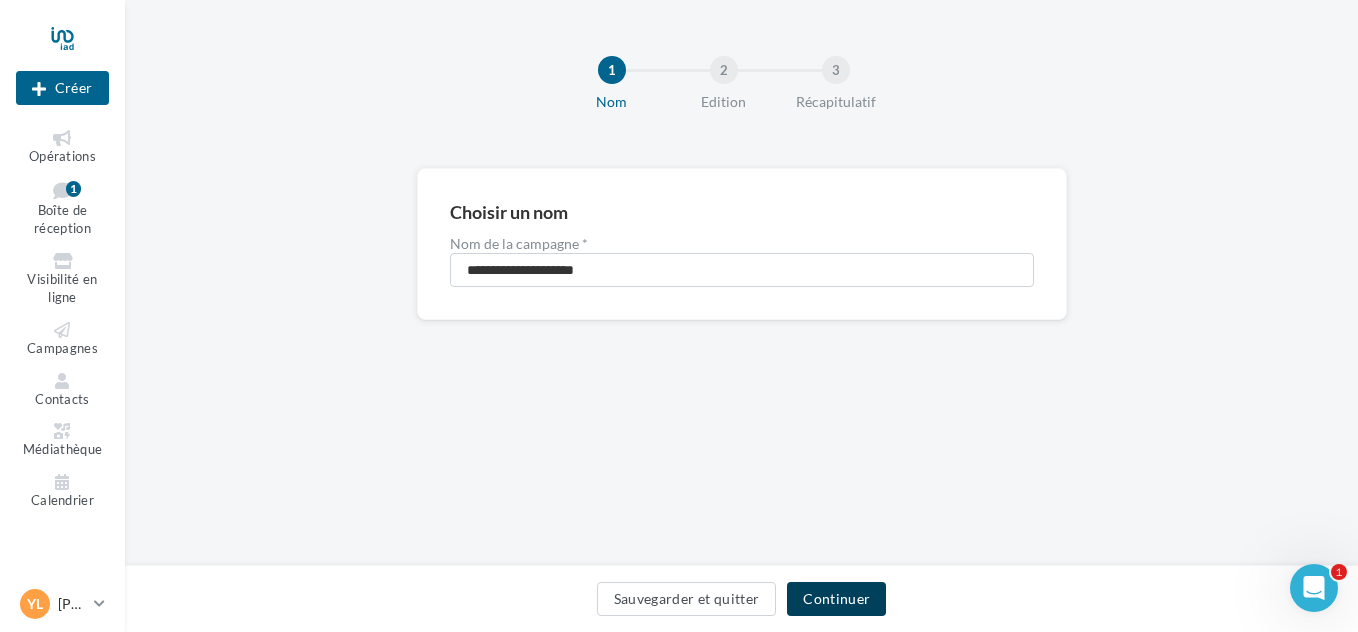 click on "Continuer" at bounding box center (836, 599) 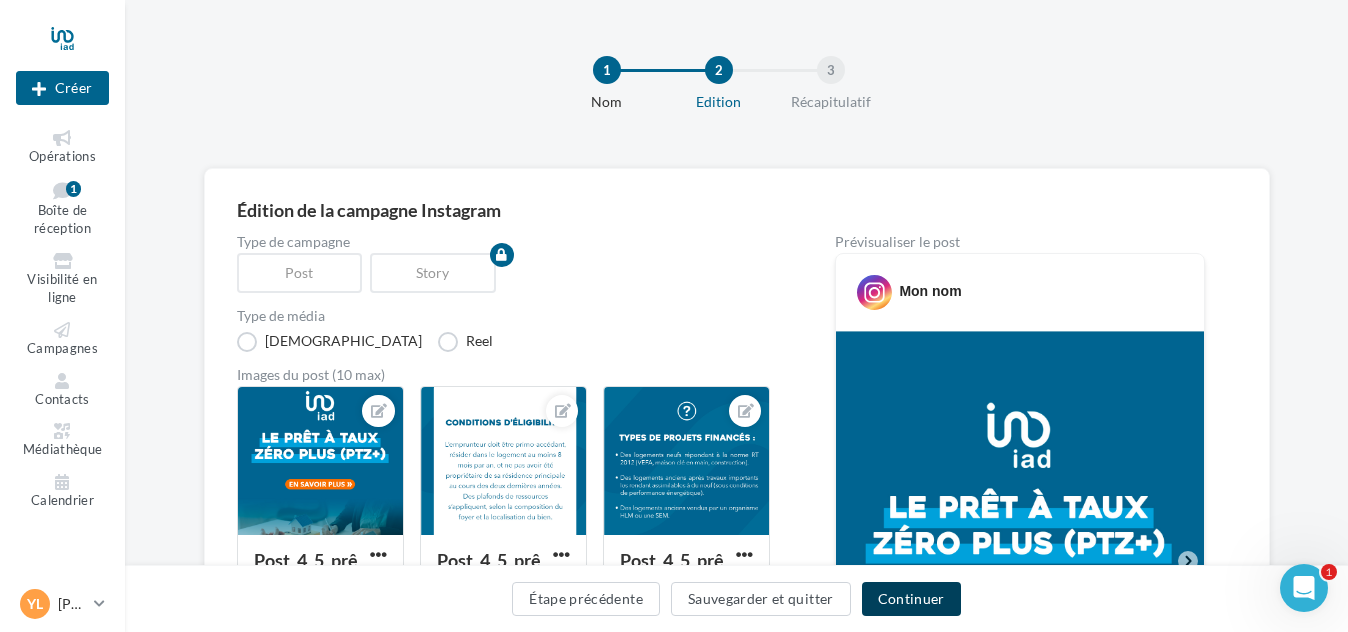 click on "Continuer" at bounding box center (911, 599) 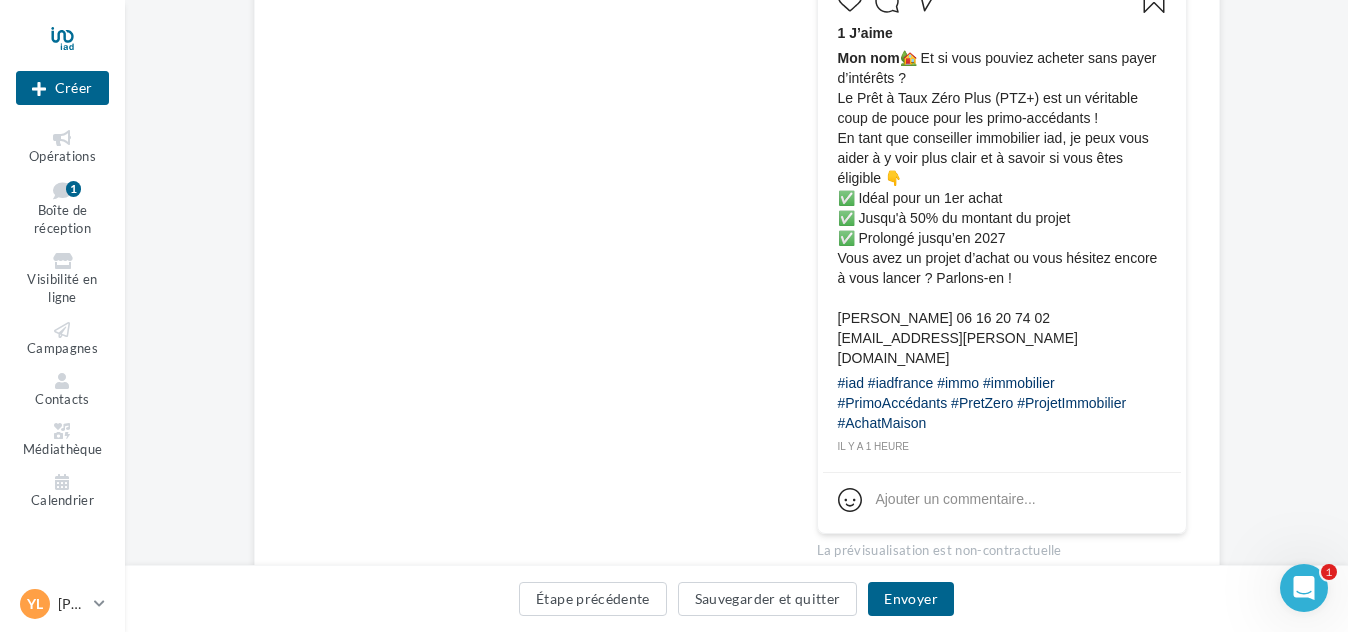 scroll, scrollTop: 835, scrollLeft: 0, axis: vertical 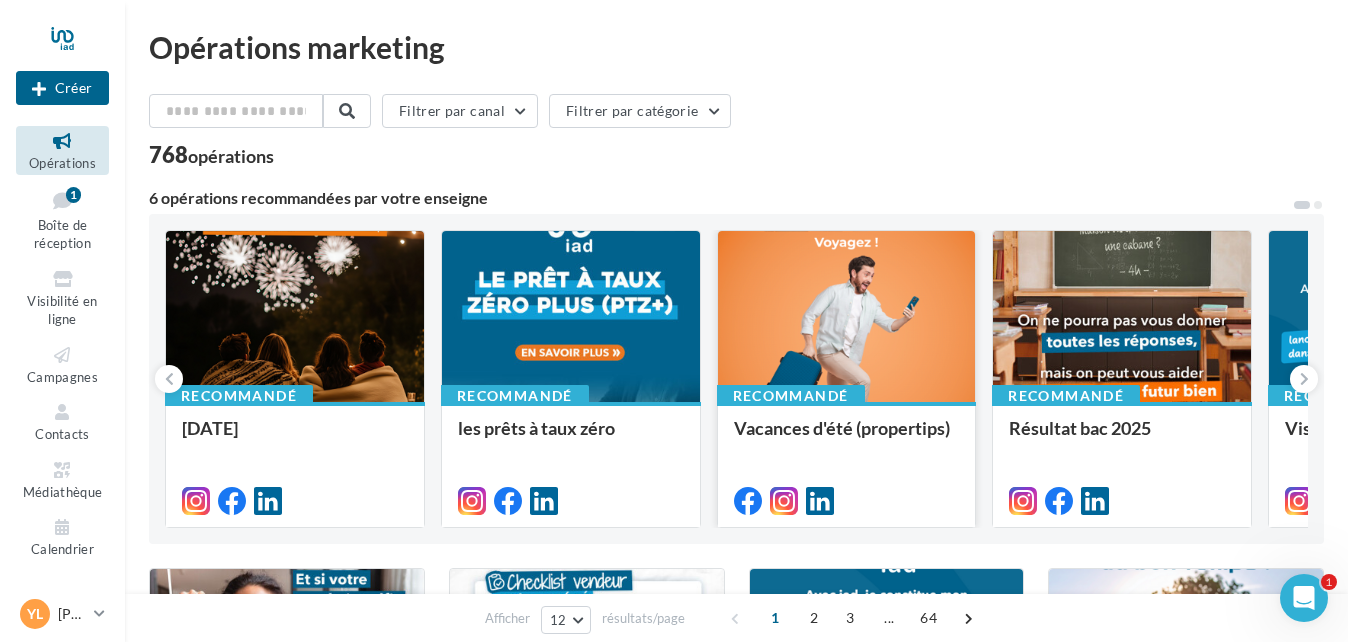 click at bounding box center (847, 317) 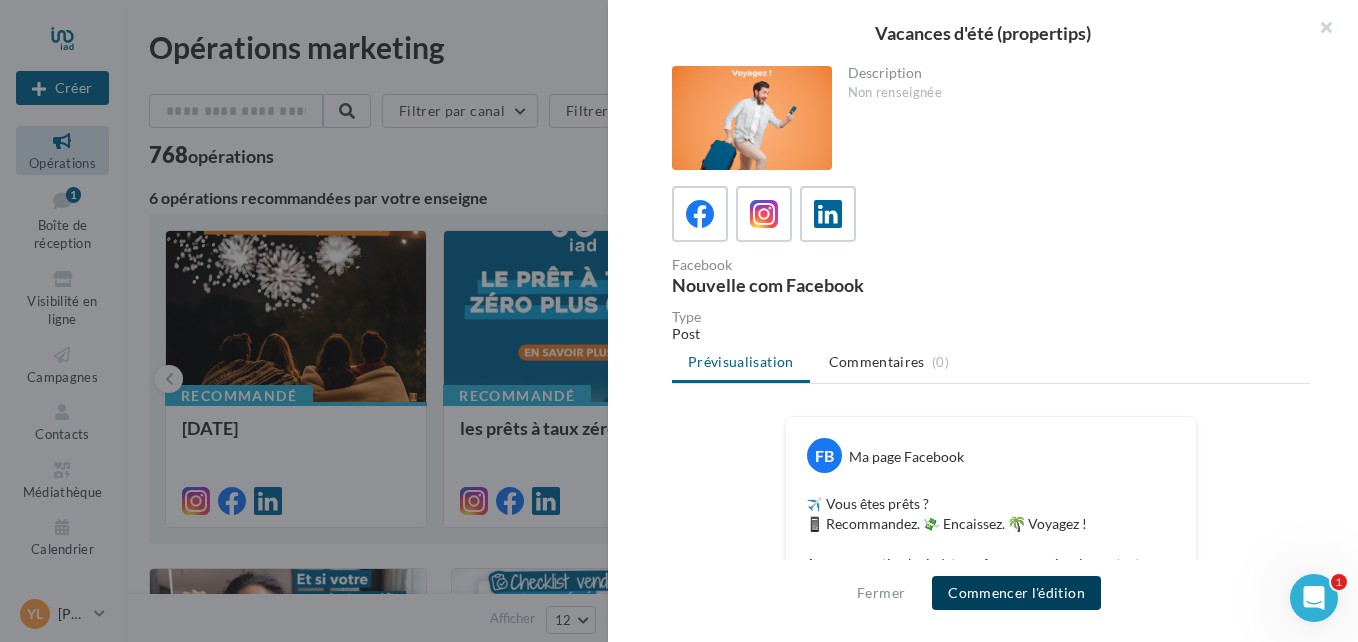 click on "Commencer l'édition" at bounding box center (1016, 593) 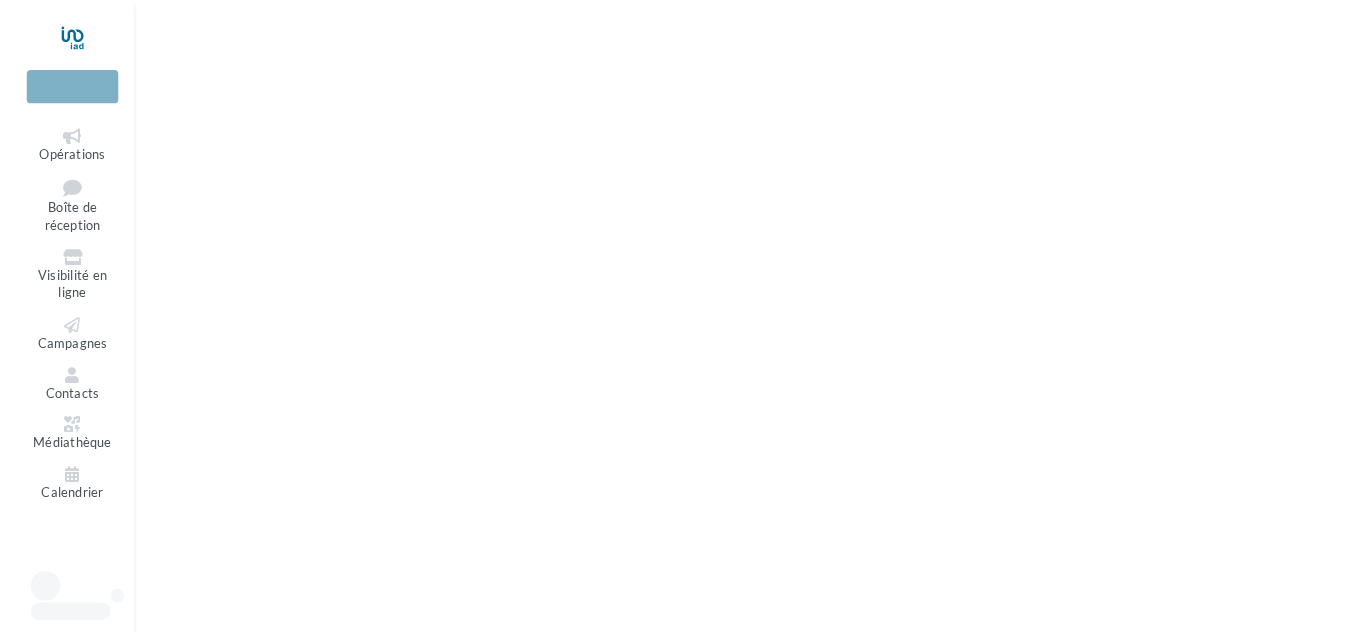 scroll, scrollTop: 0, scrollLeft: 0, axis: both 